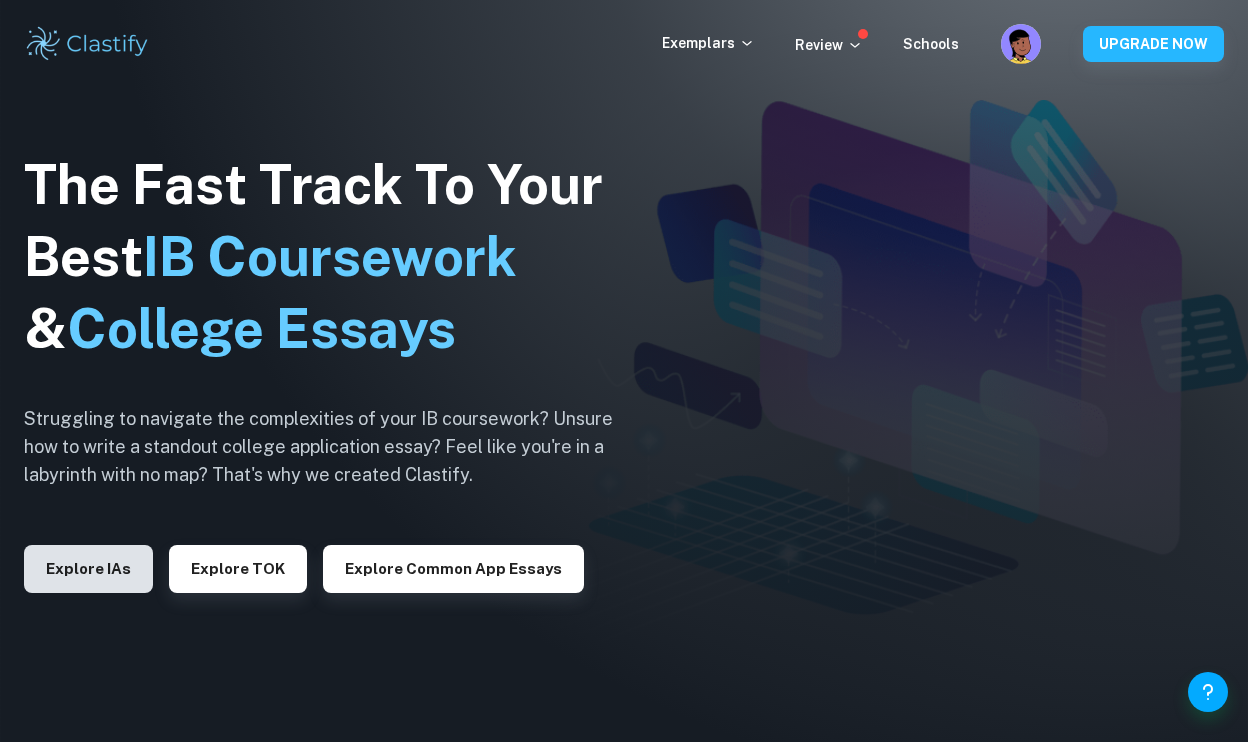 scroll, scrollTop: 0, scrollLeft: 0, axis: both 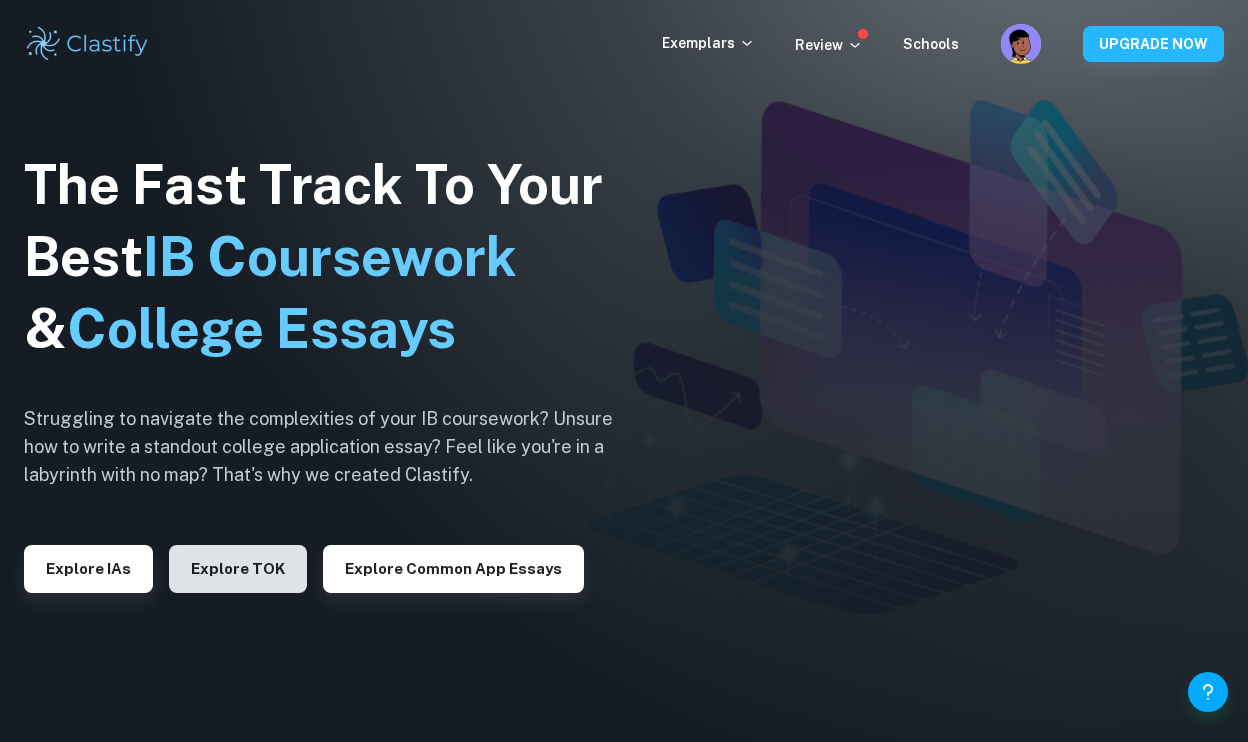 click on "Explore TOK" at bounding box center [238, 569] 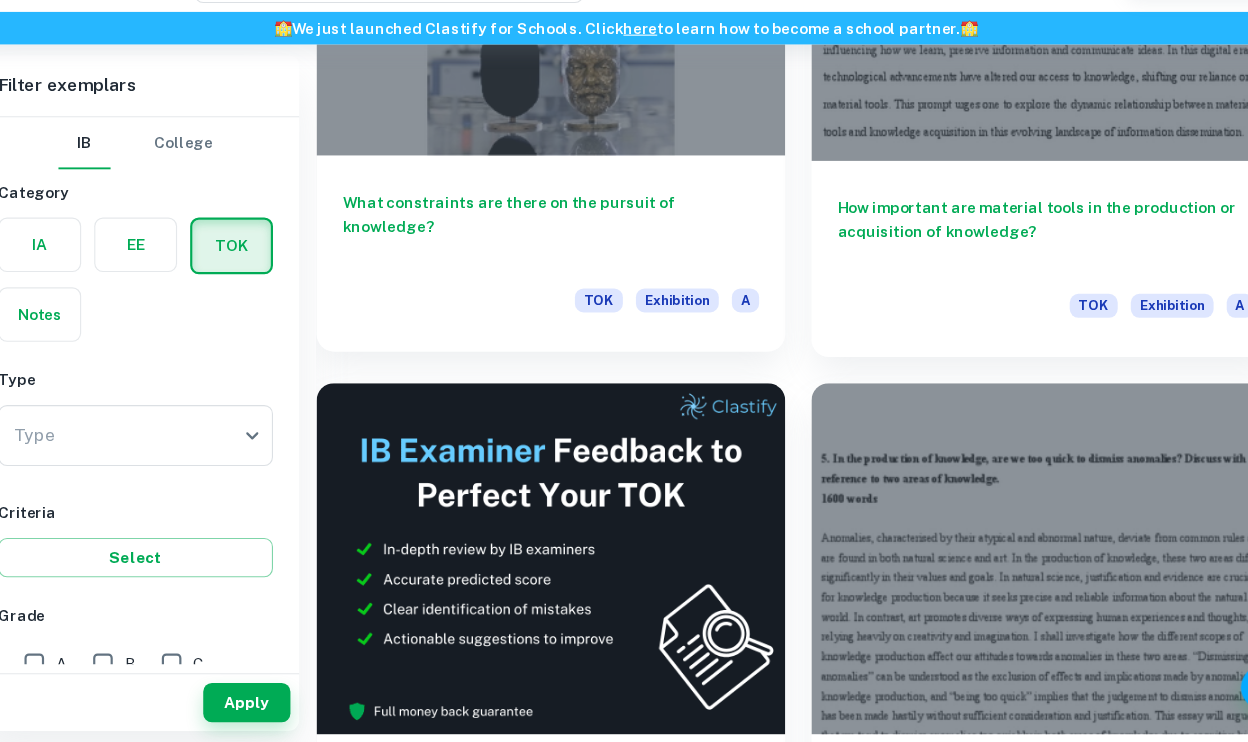 scroll, scrollTop: 720, scrollLeft: 0, axis: vertical 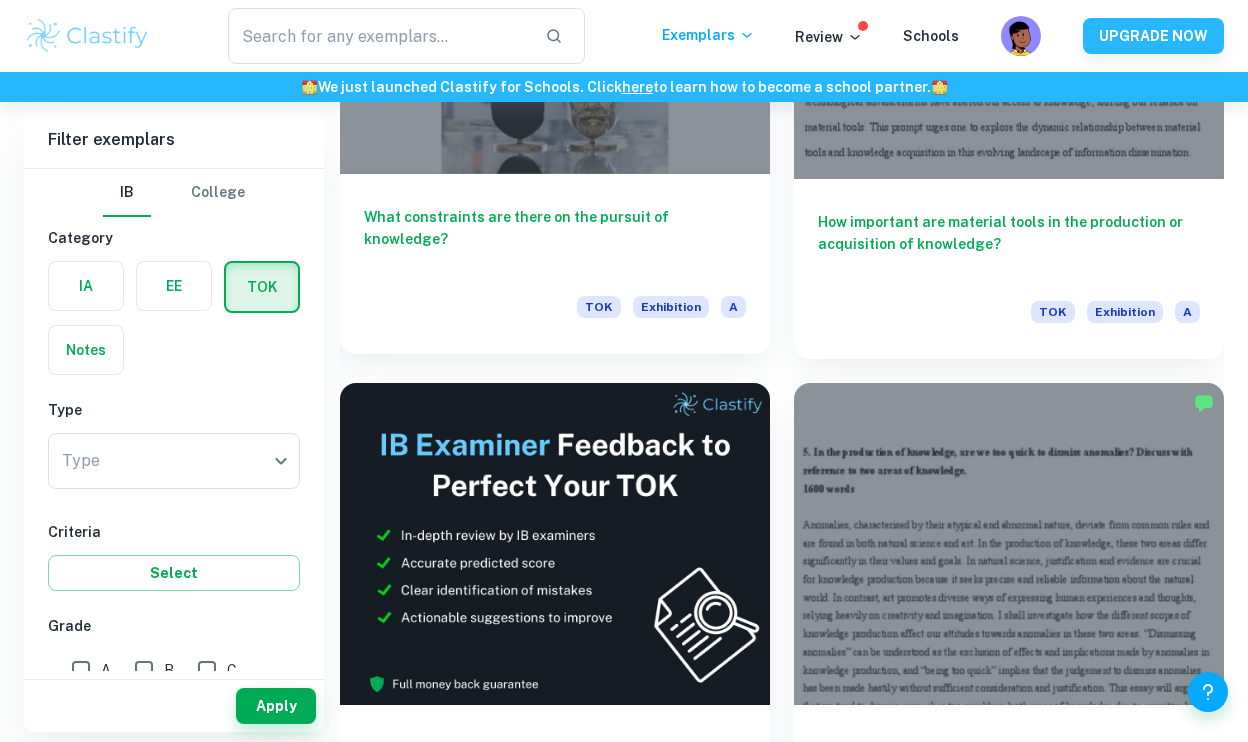 click at bounding box center [555, 12] 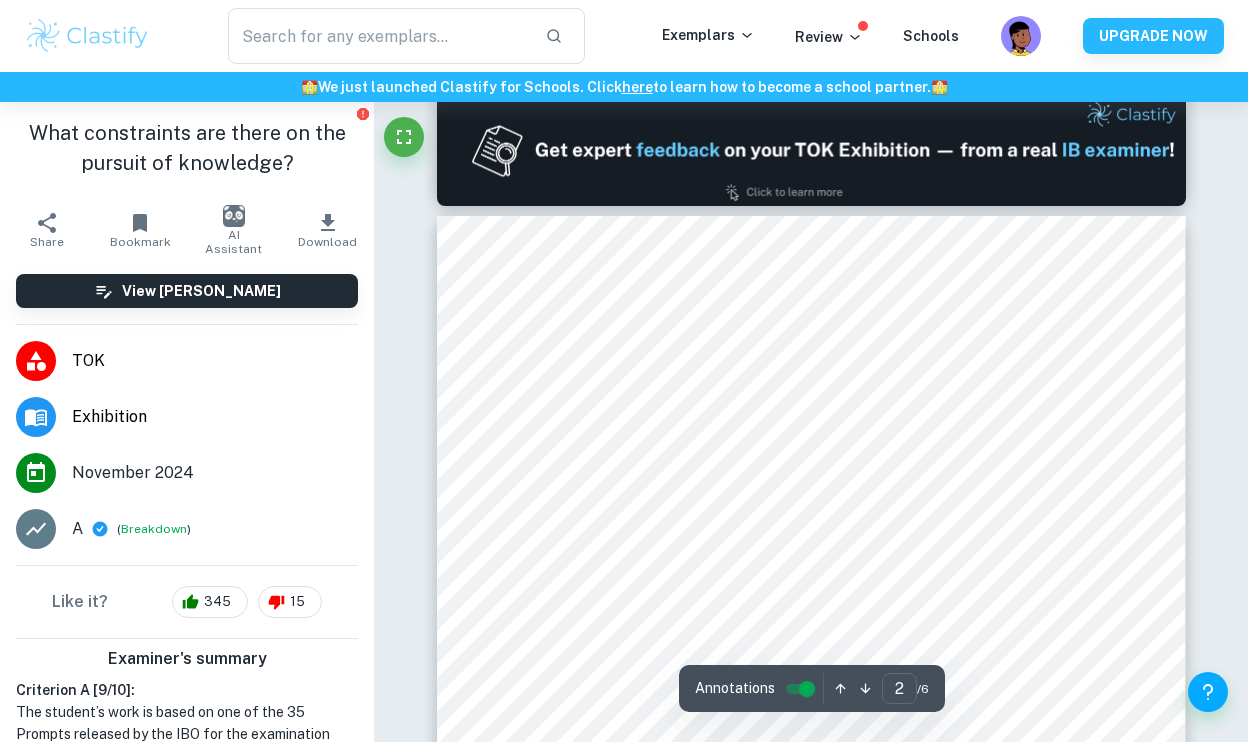 scroll, scrollTop: 1010, scrollLeft: 0, axis: vertical 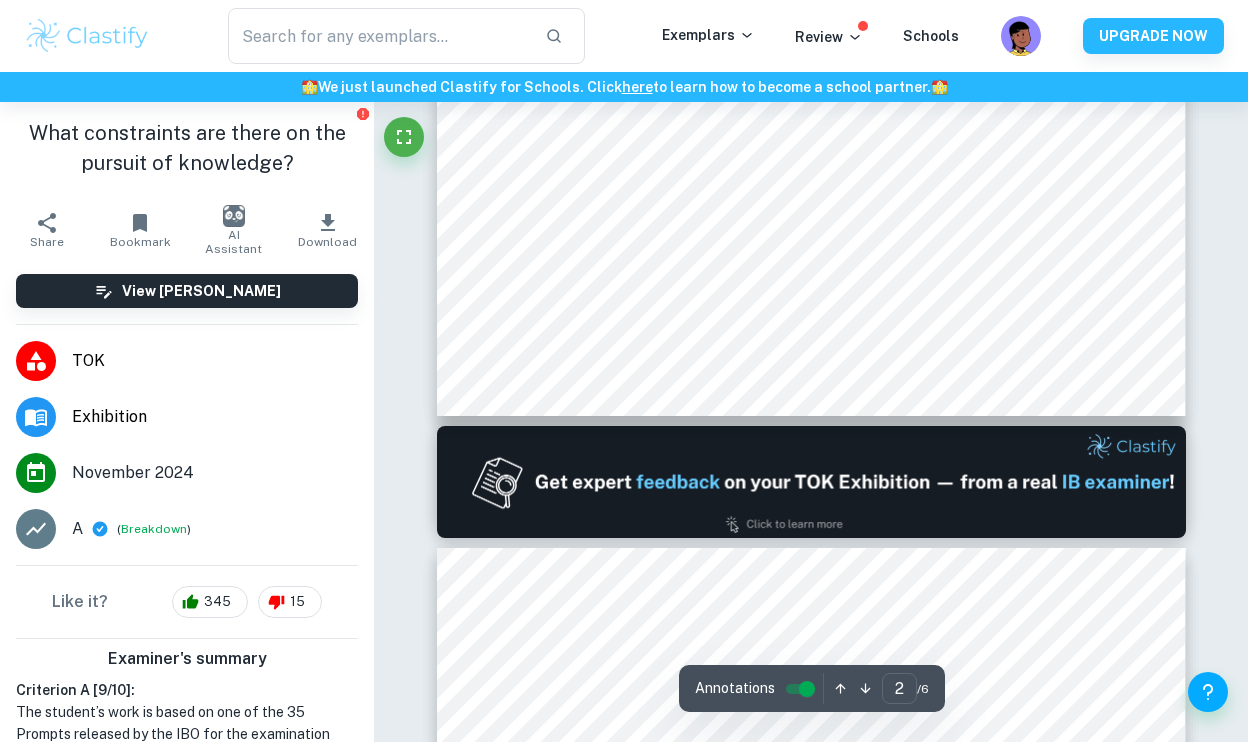 type on "1" 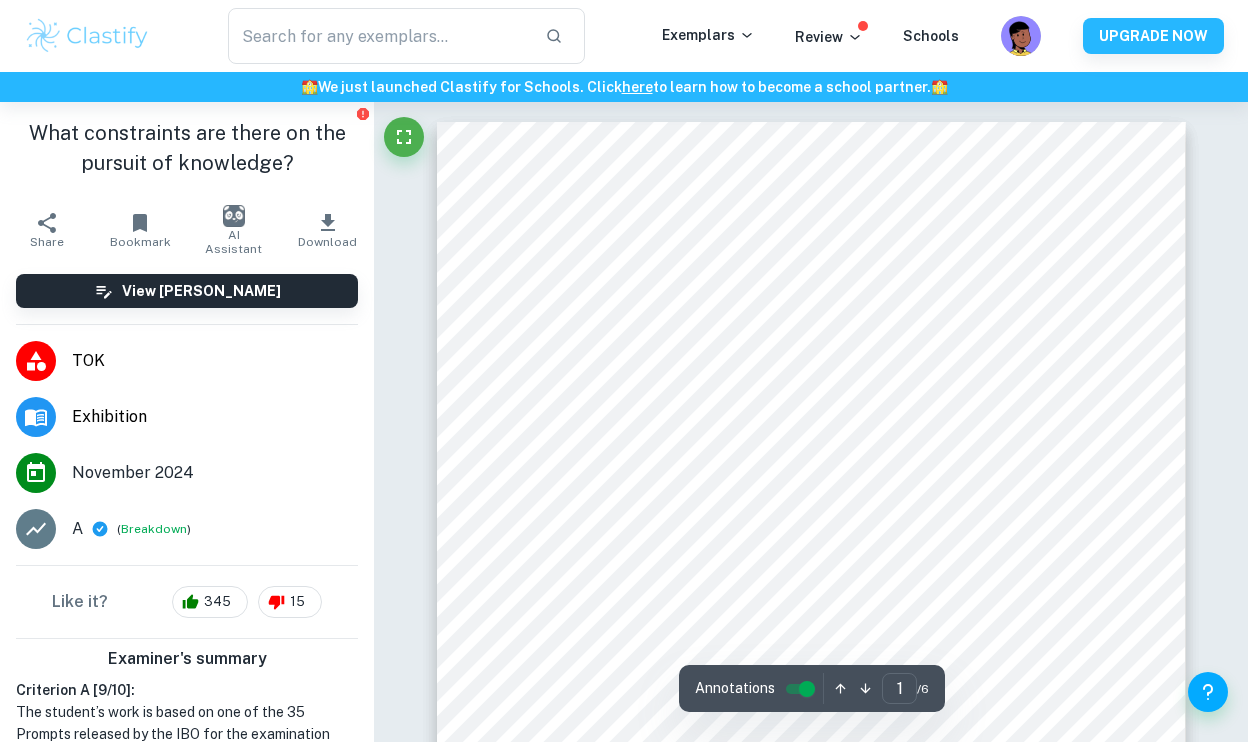 scroll, scrollTop: 0, scrollLeft: 0, axis: both 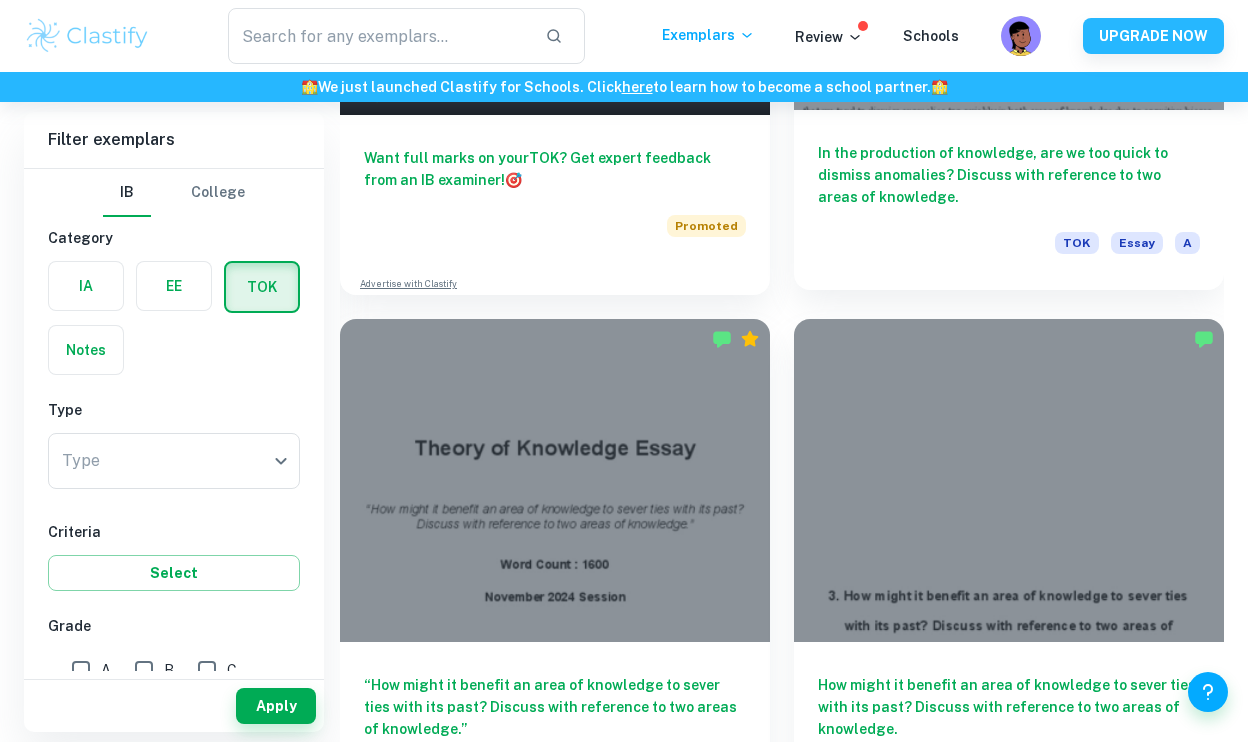 click on "In the production of knowledge, are we too quick to dismiss anomalies? Discuss with reference to two areas of knowledge. TOK Essay A" at bounding box center (1009, 200) 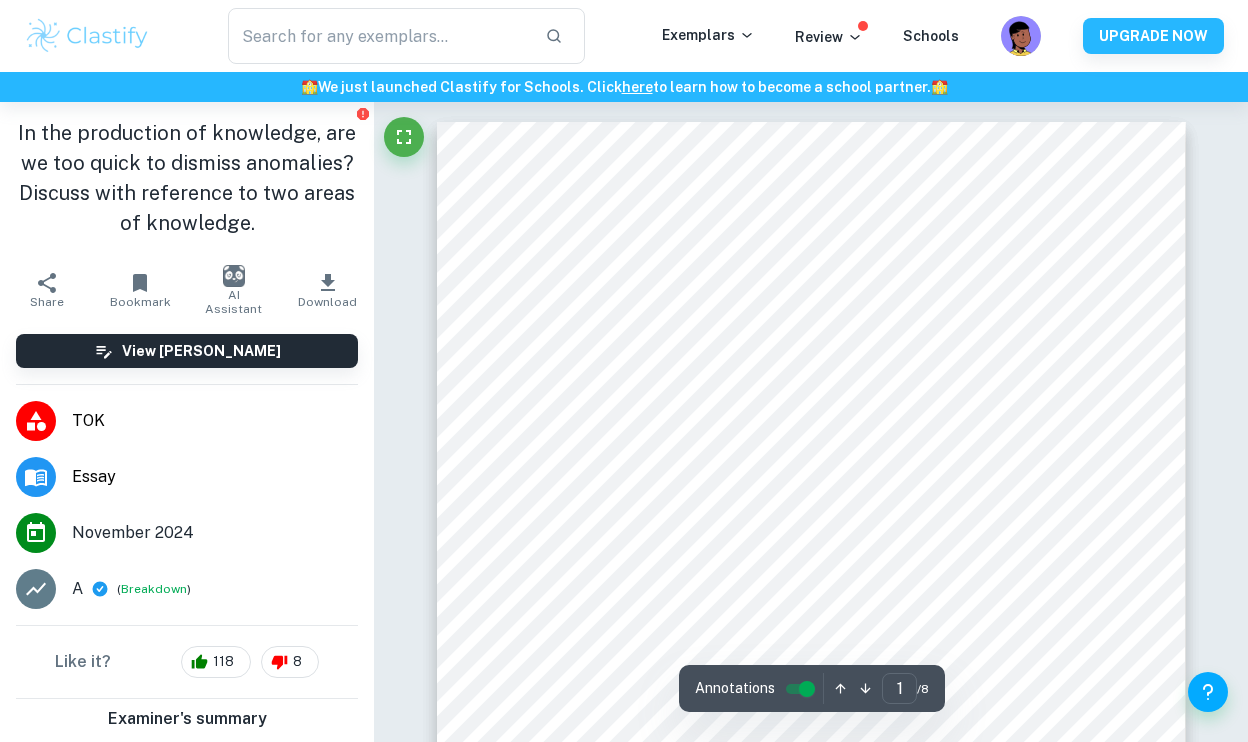 scroll, scrollTop: 0, scrollLeft: 0, axis: both 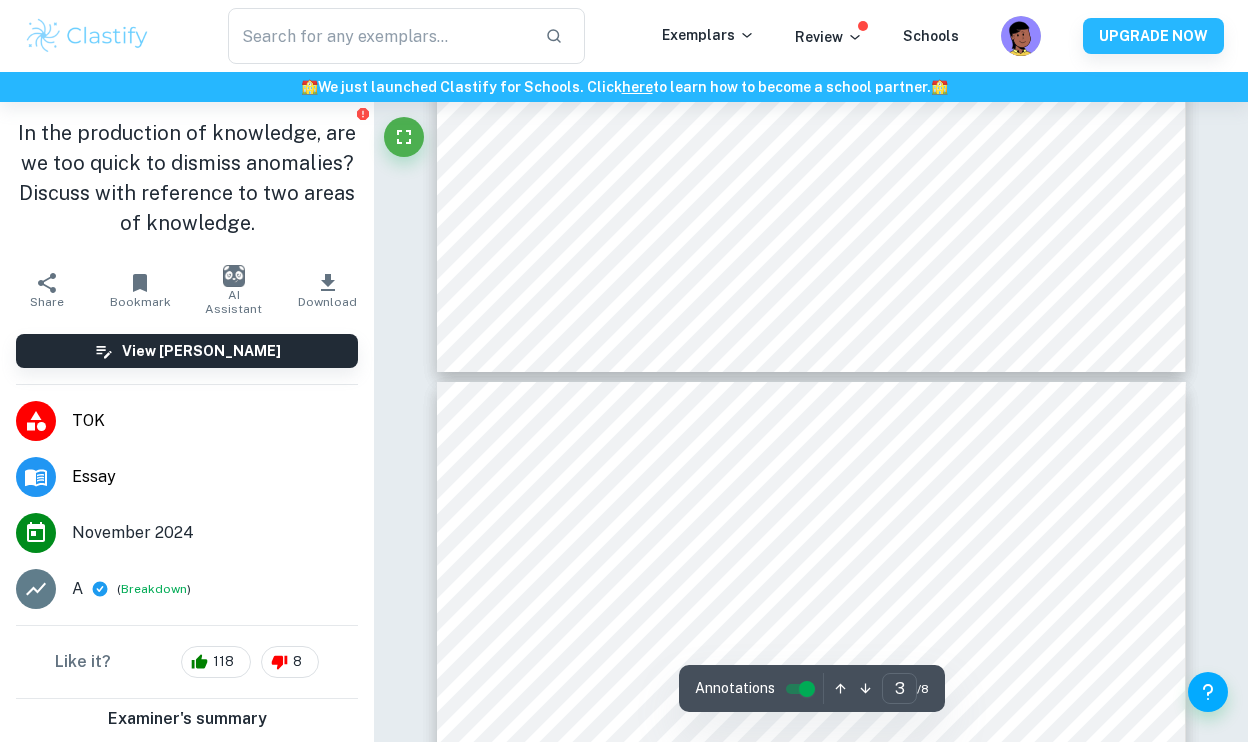 type on "4" 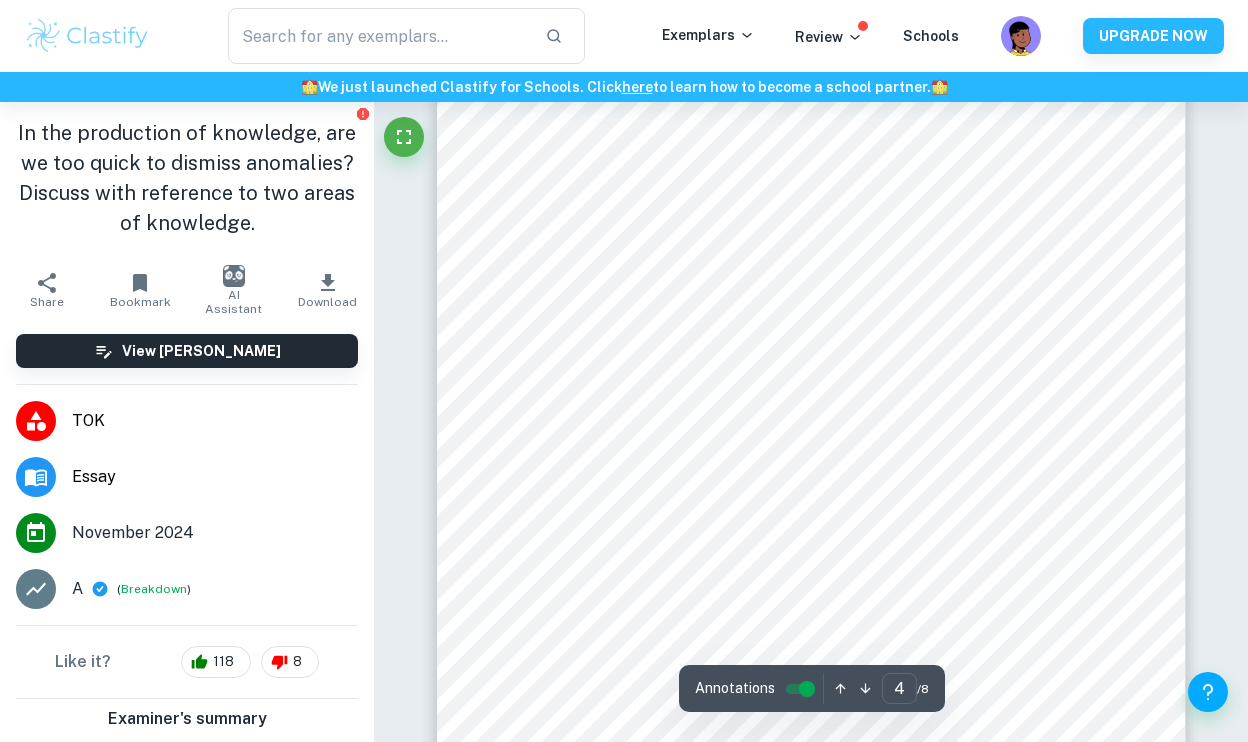 scroll, scrollTop: 3496, scrollLeft: 0, axis: vertical 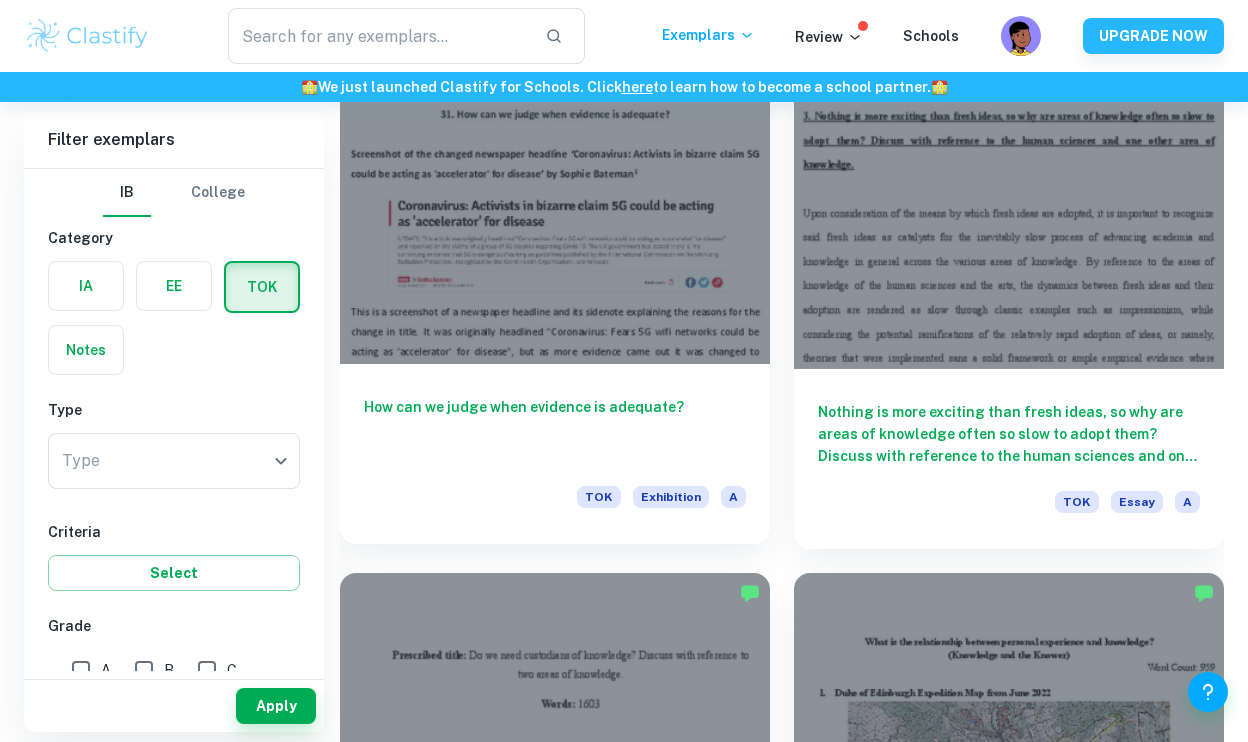 click on "How can we judge when evidence is adequate? TOK Exhibition A" at bounding box center (555, 454) 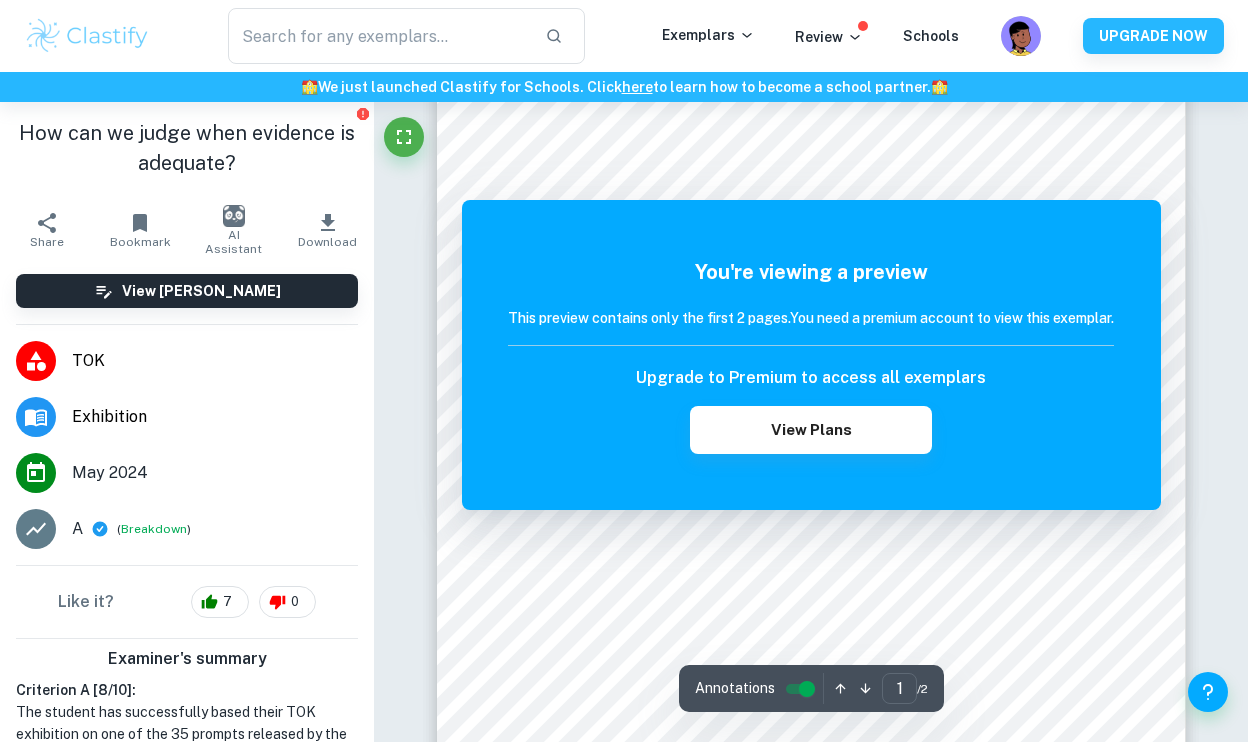 scroll, scrollTop: 326, scrollLeft: 0, axis: vertical 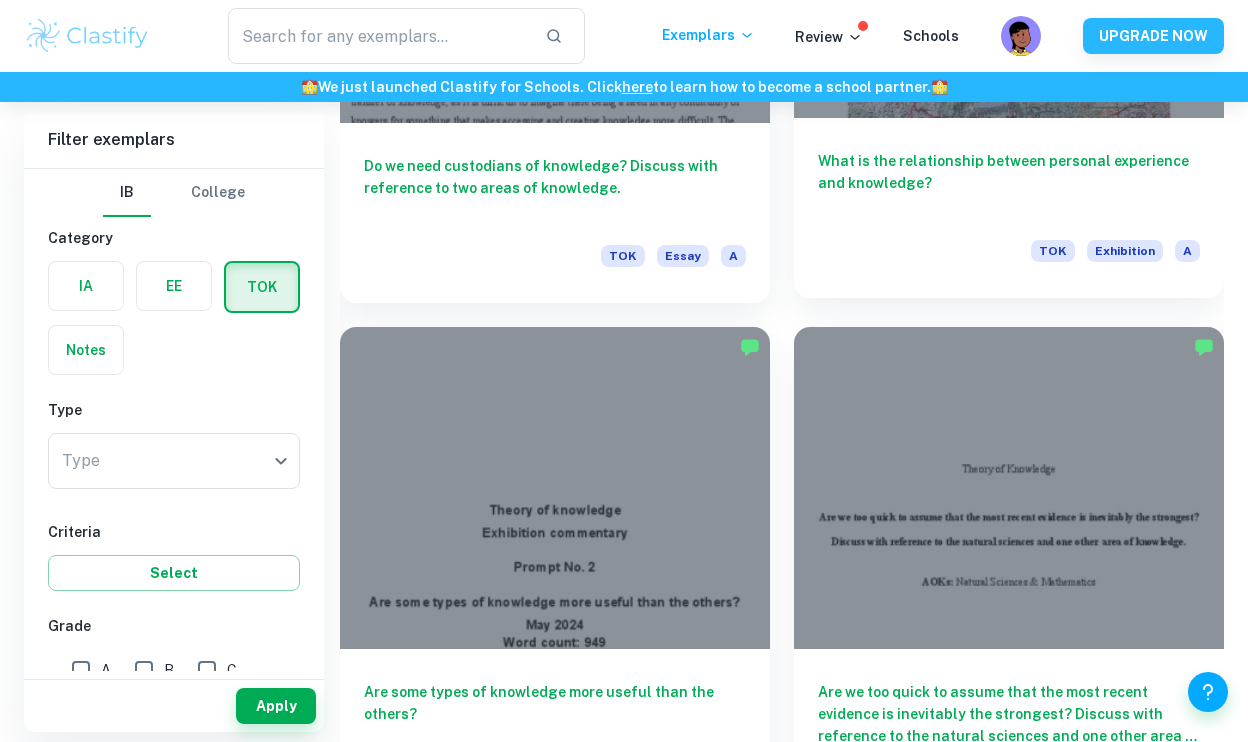 click on "TOK Exhibition A" at bounding box center [1009, 257] 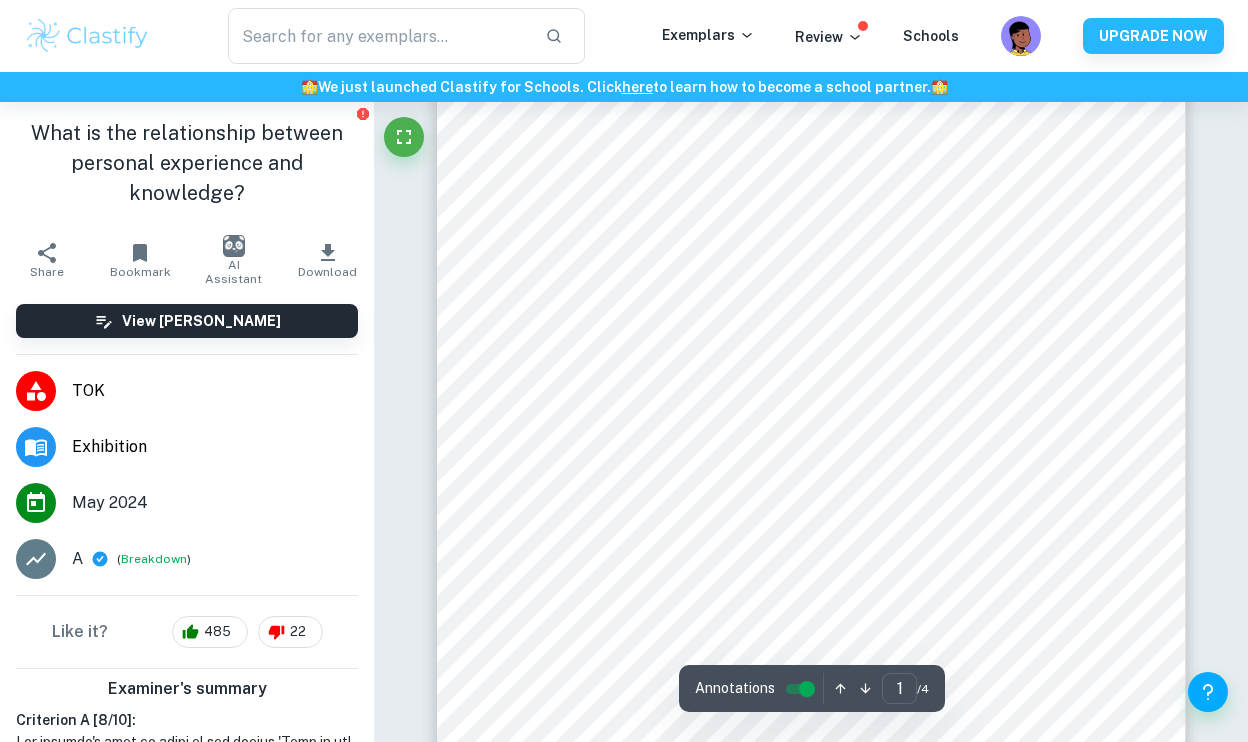 scroll, scrollTop: 124, scrollLeft: 0, axis: vertical 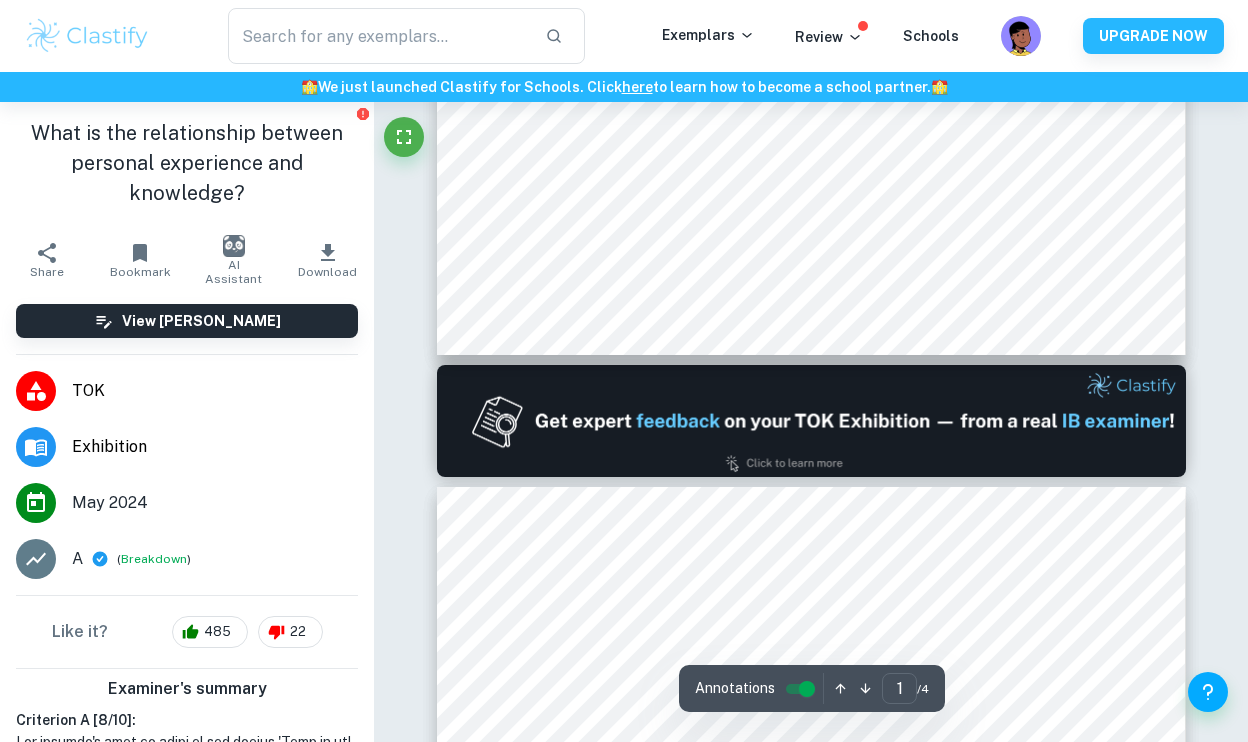 type on "2" 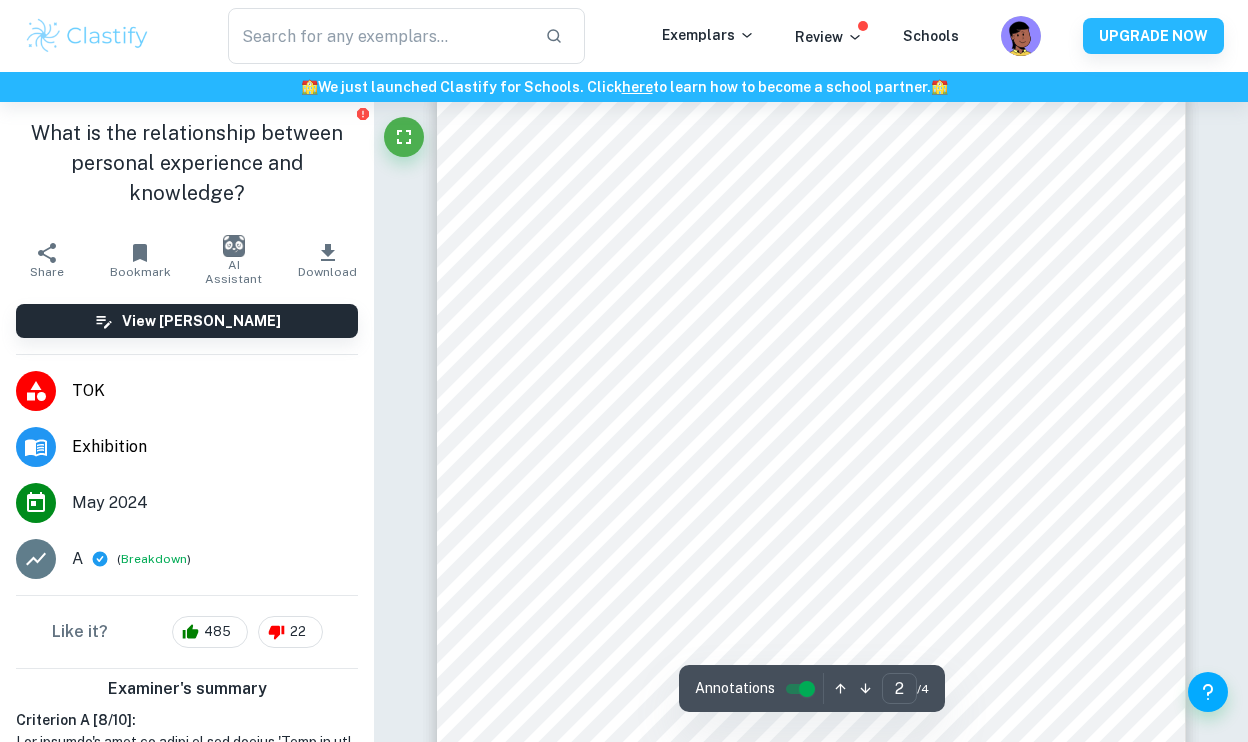 scroll, scrollTop: 1136, scrollLeft: 0, axis: vertical 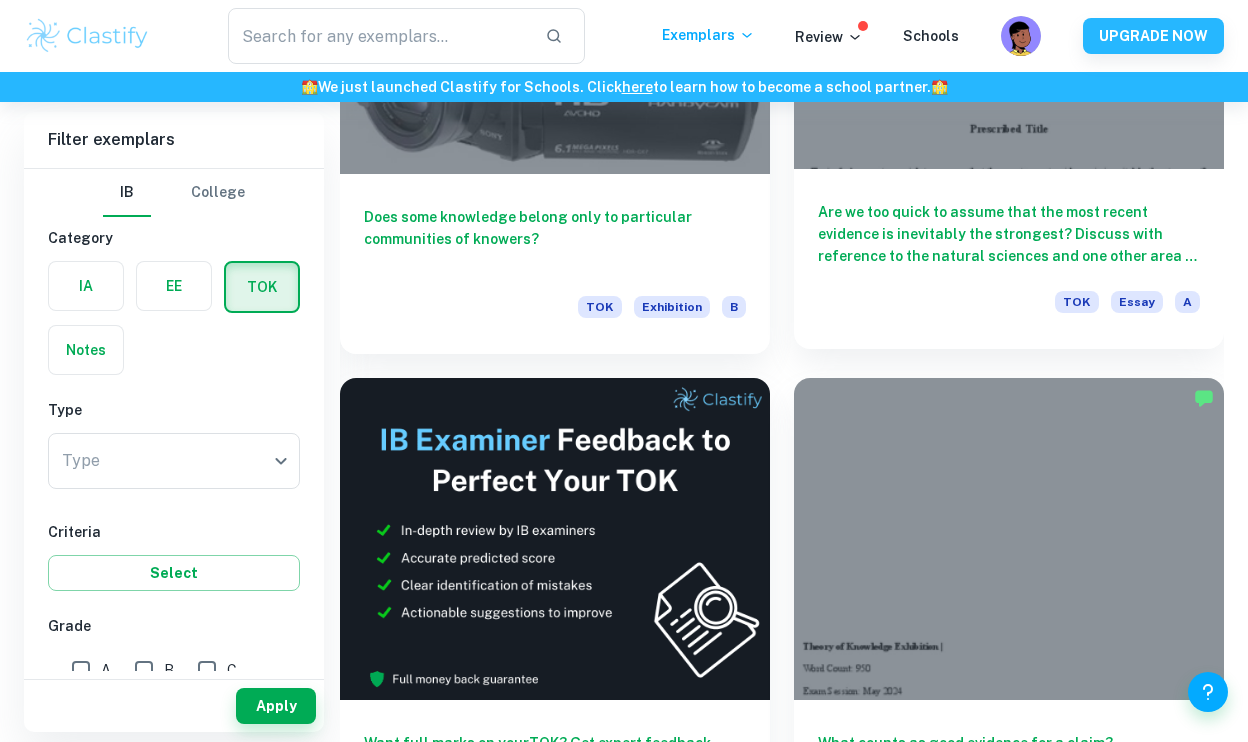 click on "Are we too quick to assume that the most recent evidence is inevitably the strongest? Discuss with reference to the natural sciences and one other area of knowledge. TOK Essay A" at bounding box center (1009, 259) 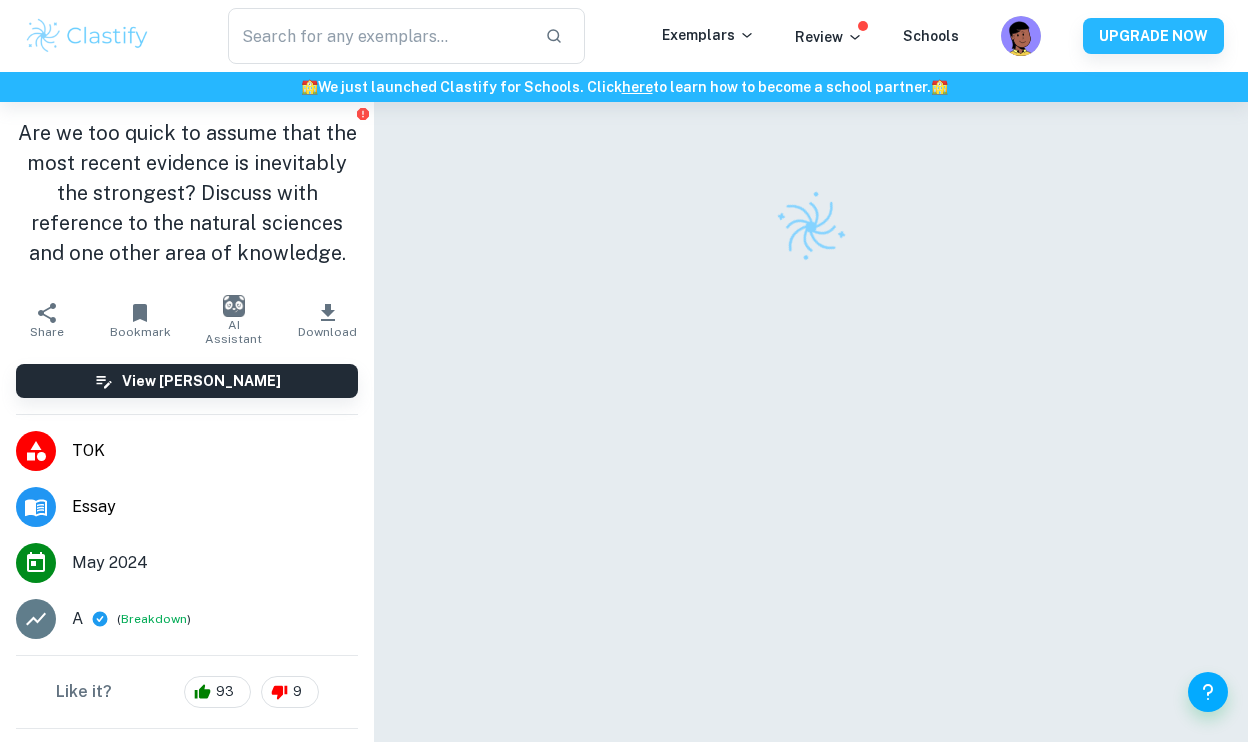 scroll, scrollTop: 0, scrollLeft: 0, axis: both 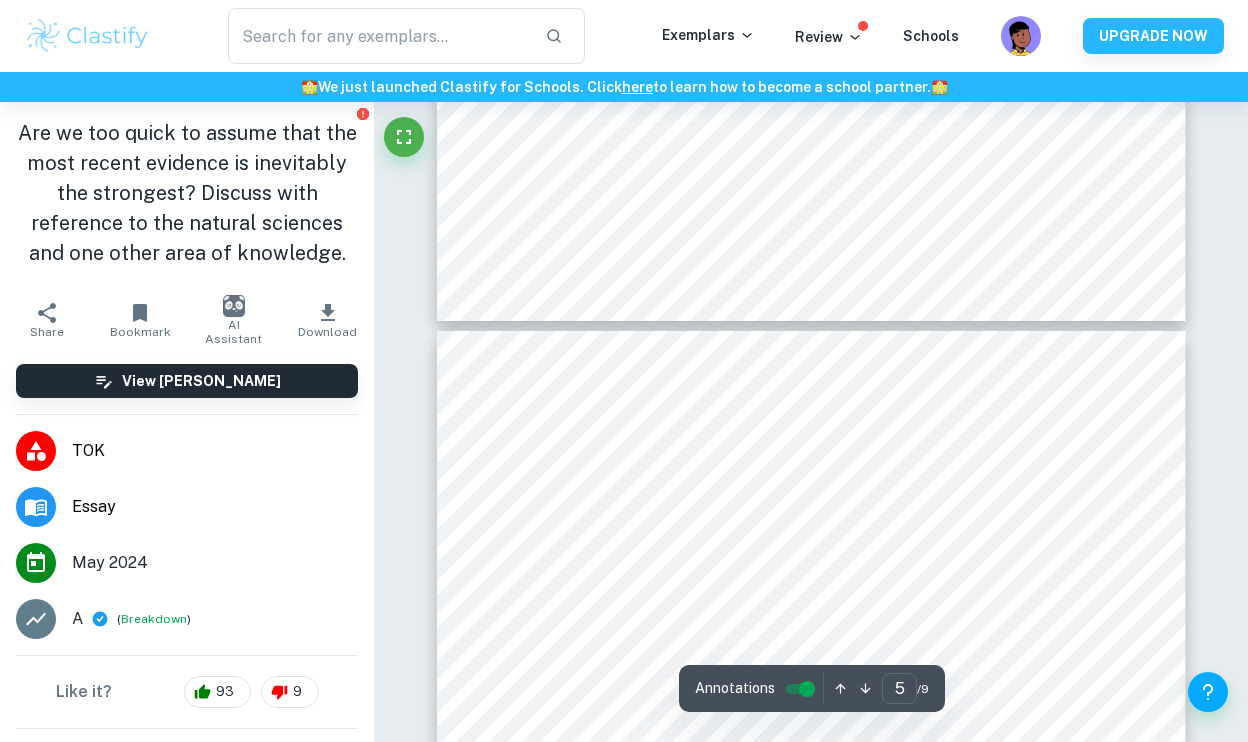 type on "6" 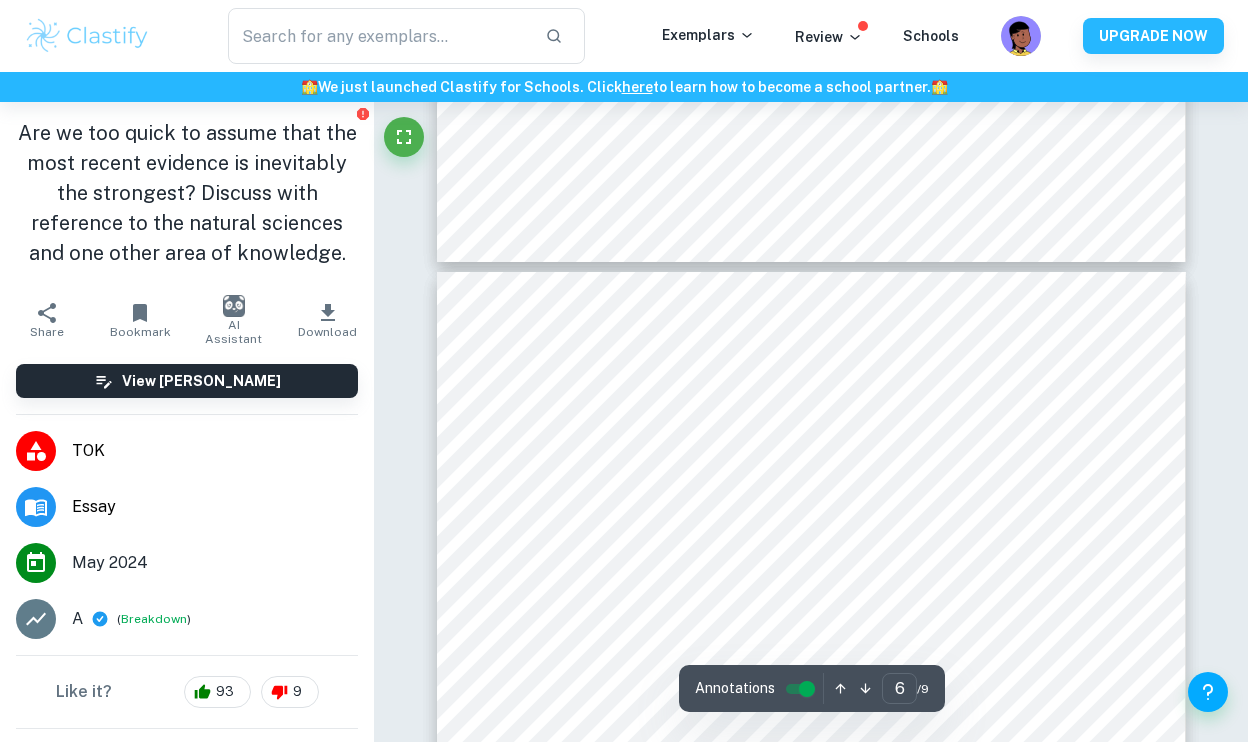 scroll, scrollTop: 5136, scrollLeft: 0, axis: vertical 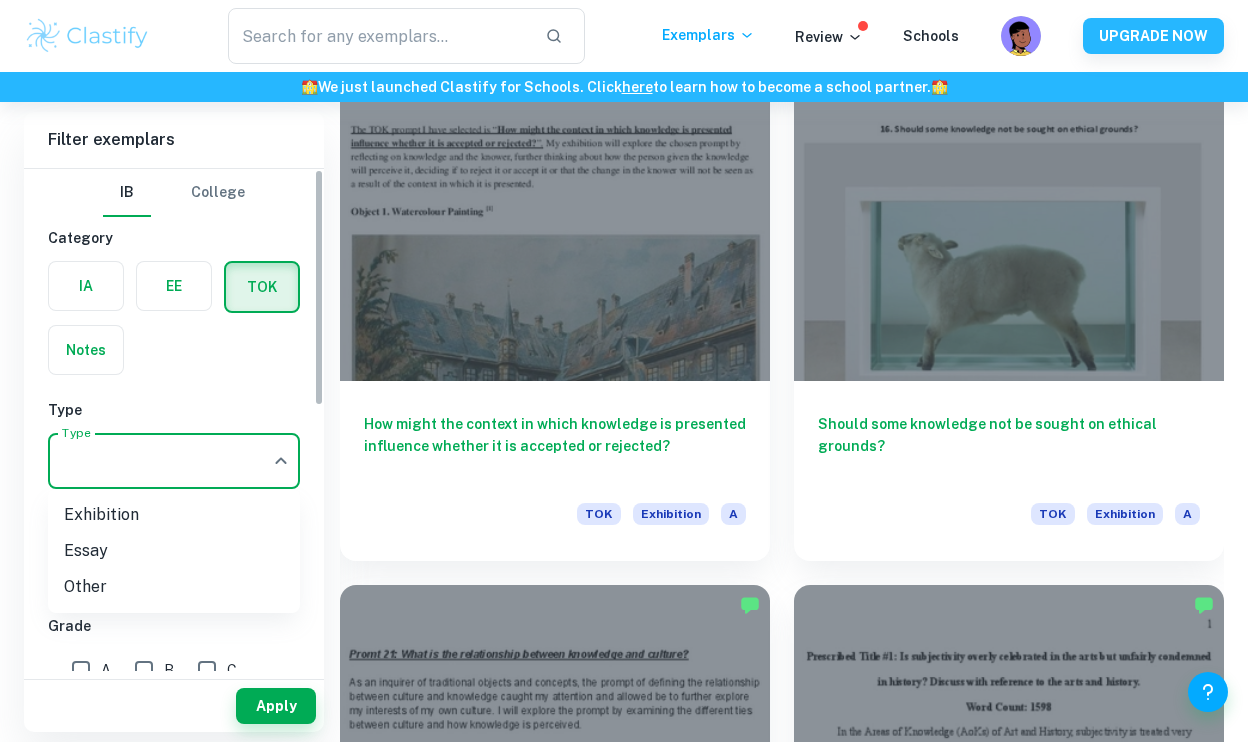 click on "We value your privacy We use cookies to enhance your browsing experience, serve personalised ads or content, and analyse our traffic. By clicking "Accept All", you consent to our use of cookies.   Cookie Policy Customise   Reject All   Accept All   Customise Consent Preferences   We use cookies to help you navigate efficiently and perform certain functions. You will find detailed information about all cookies under each consent category below. The cookies that are categorised as "Necessary" are stored on your browser as they are essential for enabling the basic functionalities of the site. ...  Show more For more information on how Google's third-party cookies operate and handle your data, see:   Google Privacy Policy Necessary Always Active Necessary cookies are required to enable the basic features of this site, such as providing secure log-in or adjusting your consent preferences. These cookies do not store any personally identifiable data. Functional Analytics Performance Advertisement Uncategorised" at bounding box center (624, -12154) 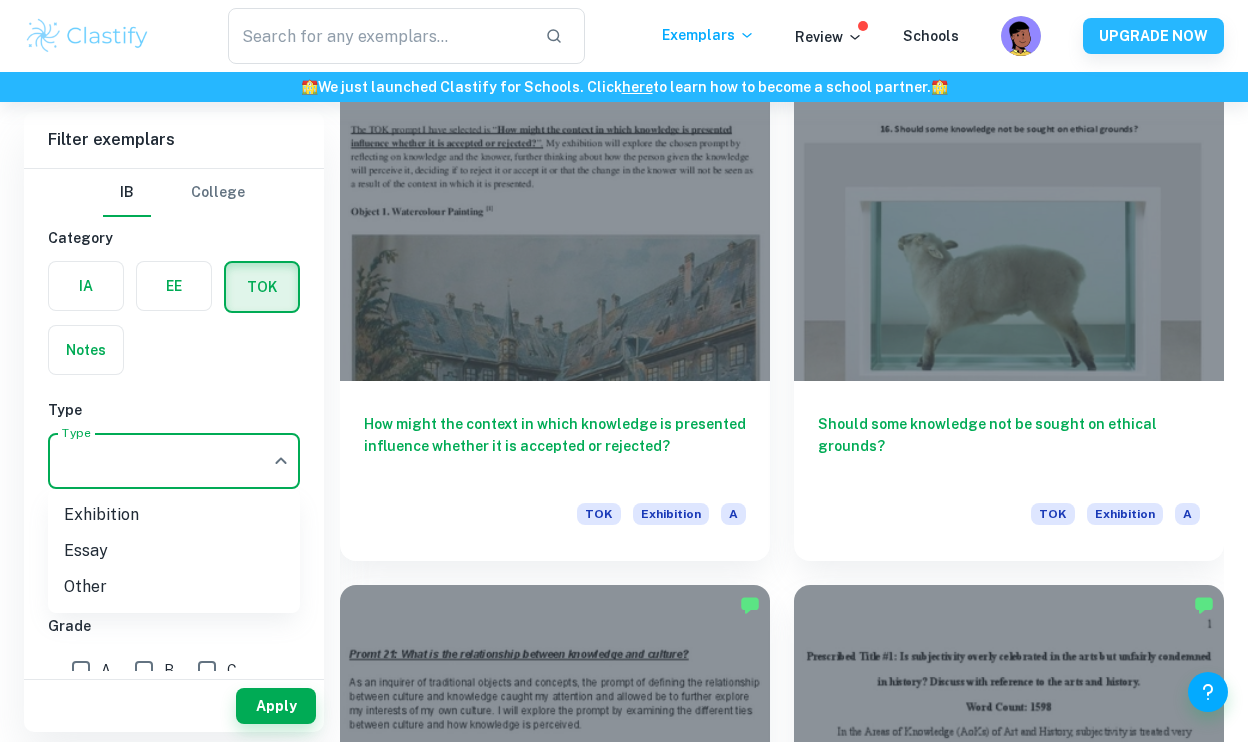 click on "Exhibition" at bounding box center [174, 515] 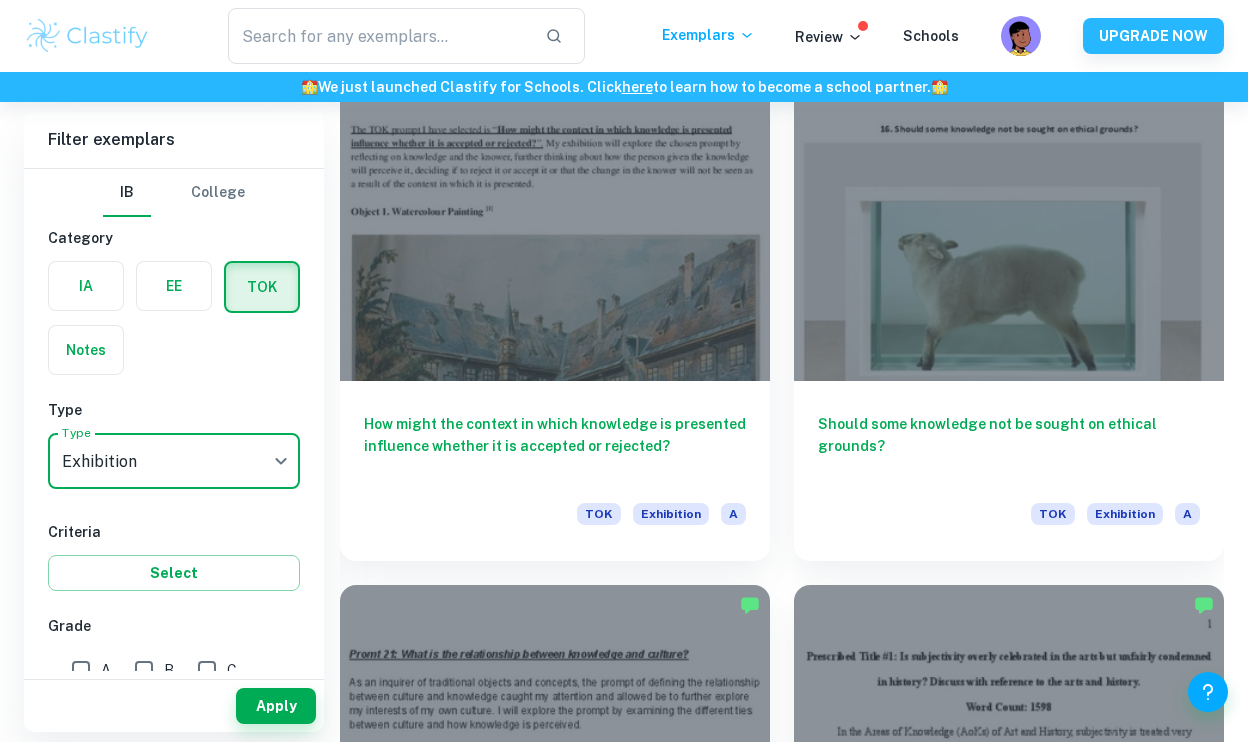 type on "Exhibition" 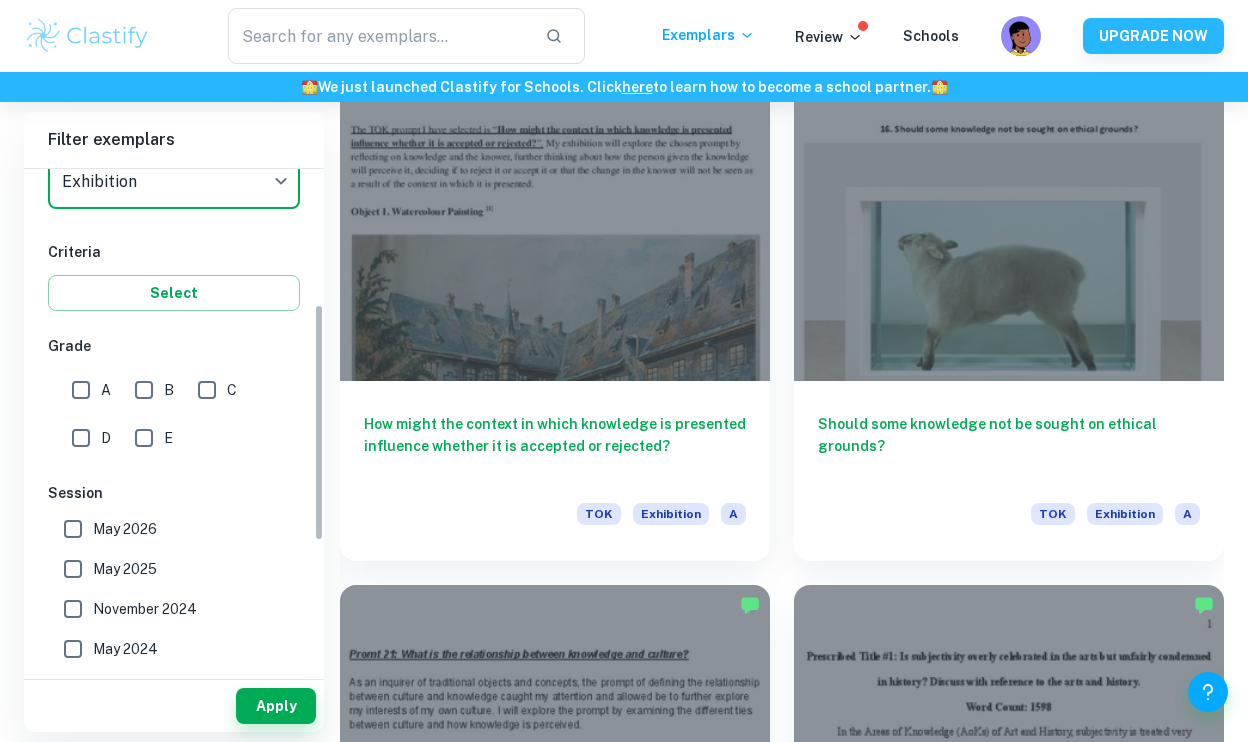 scroll, scrollTop: 291, scrollLeft: 0, axis: vertical 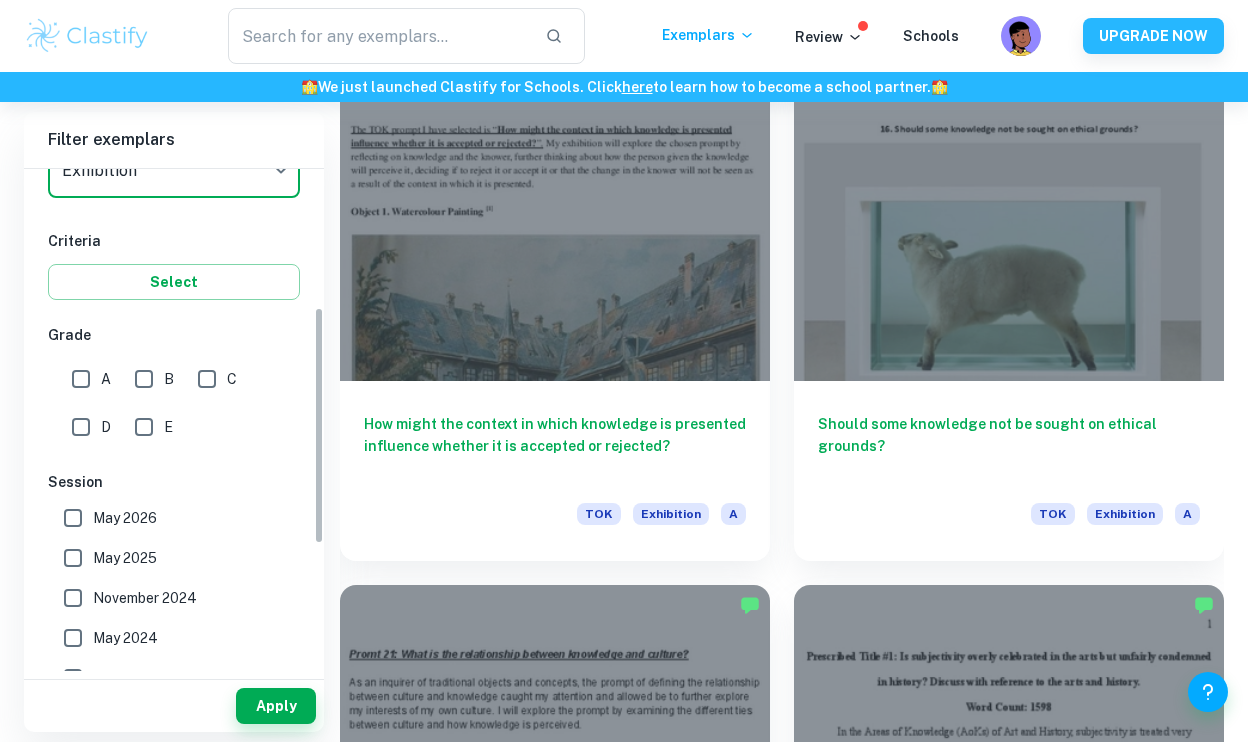click on "A" at bounding box center [81, 379] 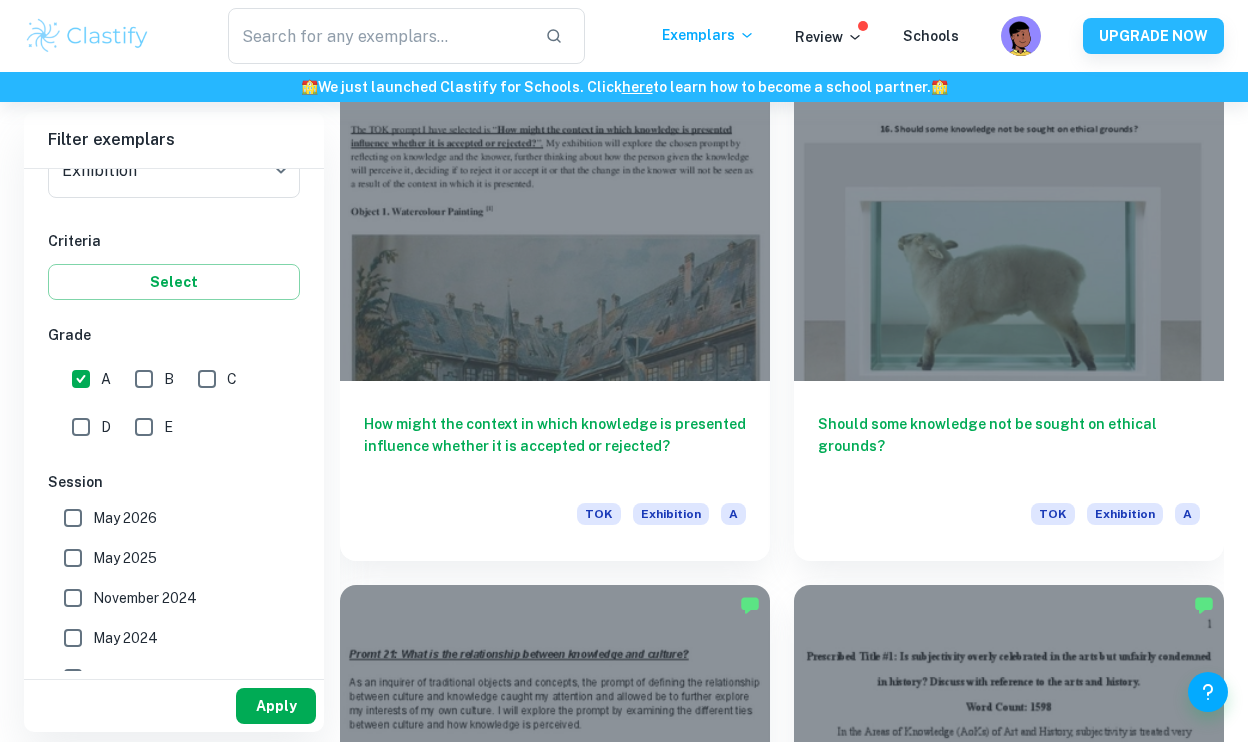 click on "Apply" at bounding box center [276, 706] 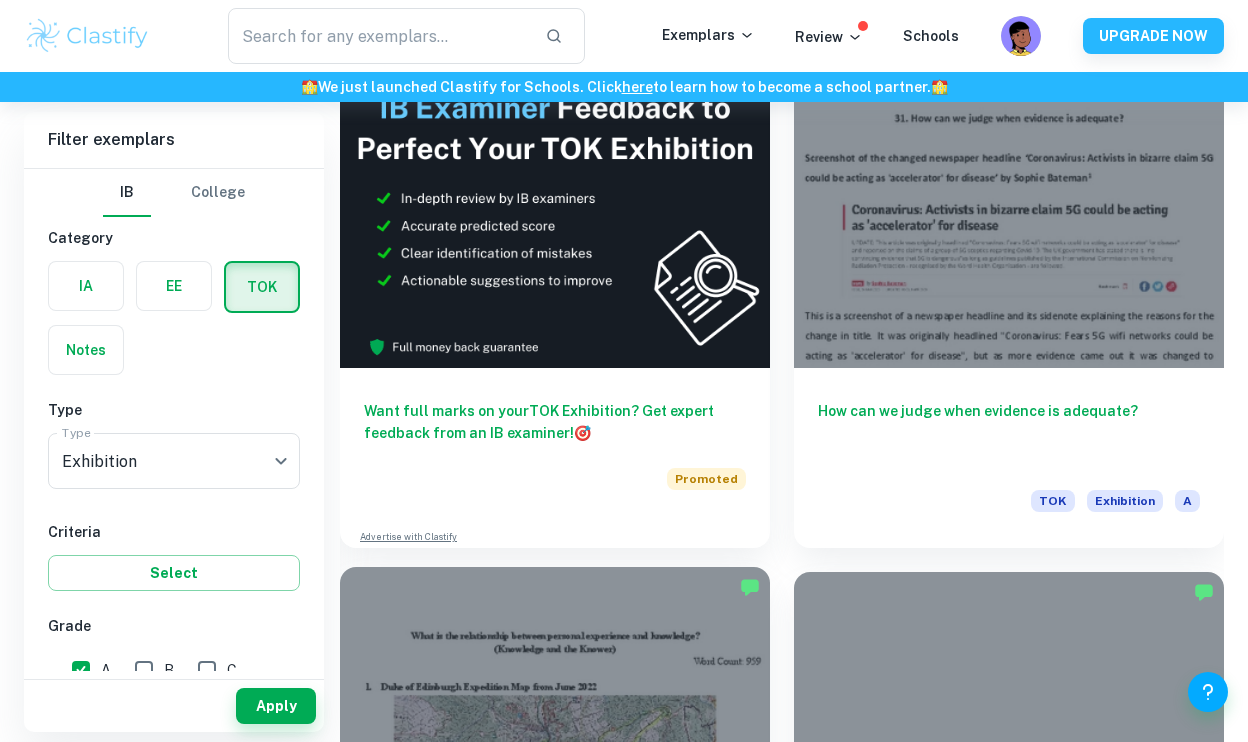 scroll, scrollTop: 1156, scrollLeft: 0, axis: vertical 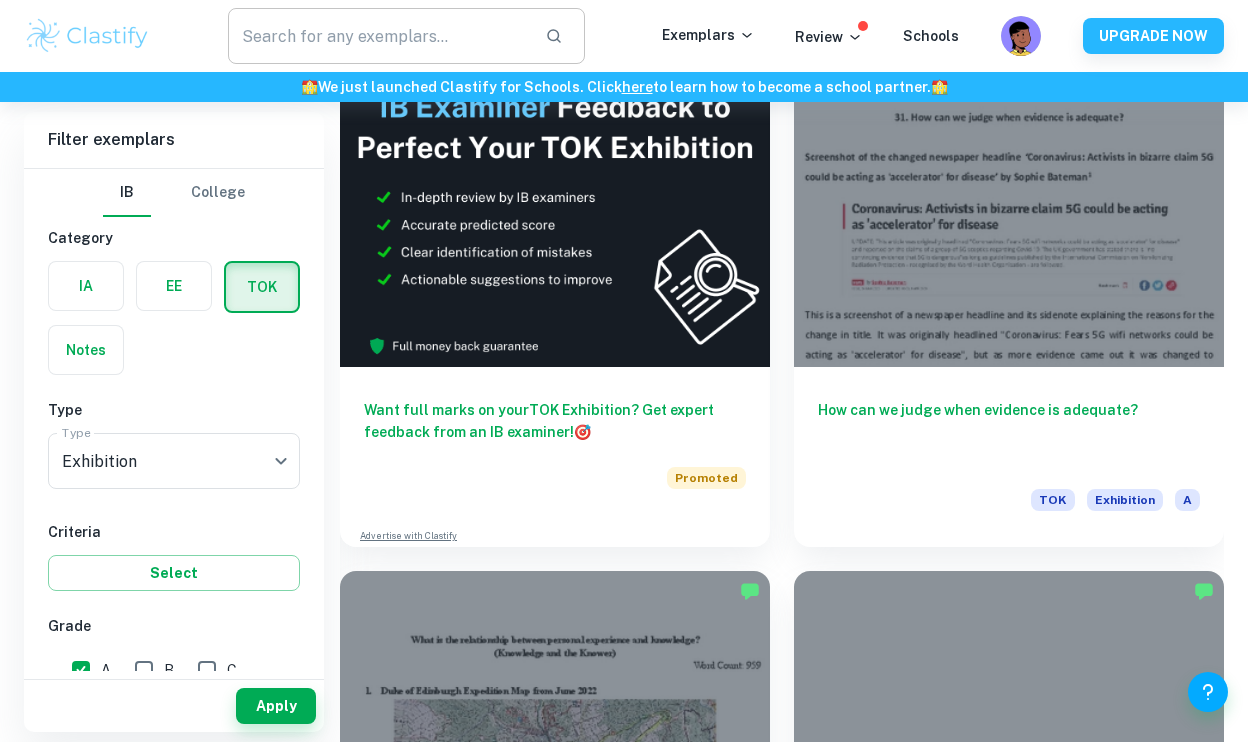 click at bounding box center (379, 36) 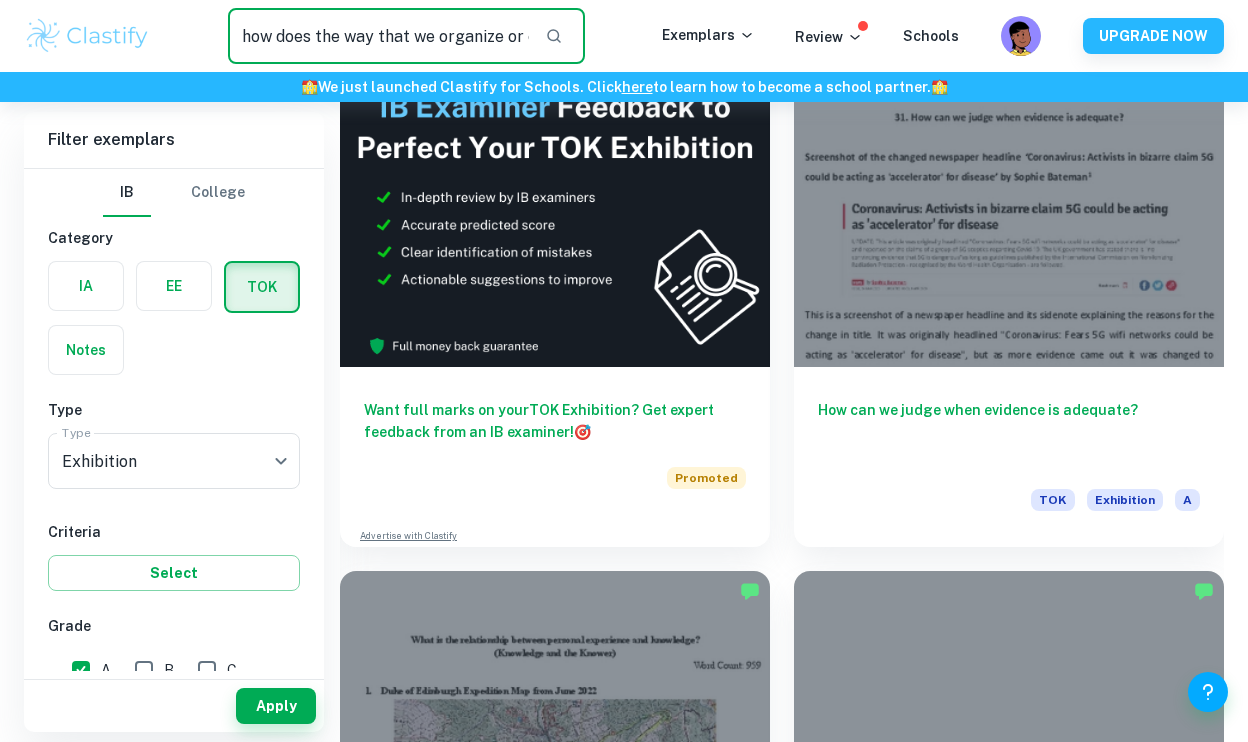type on "how does the way that we organize or classify knowledge affect what we know" 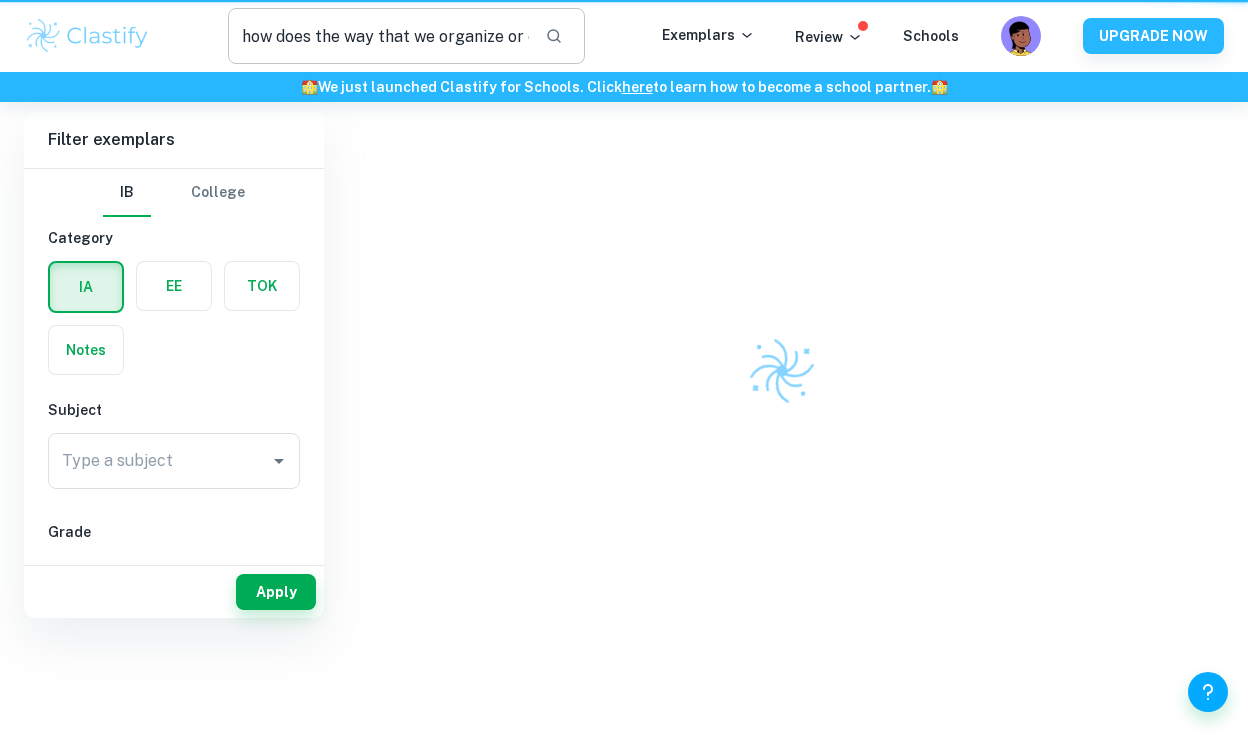 scroll, scrollTop: 0, scrollLeft: 0, axis: both 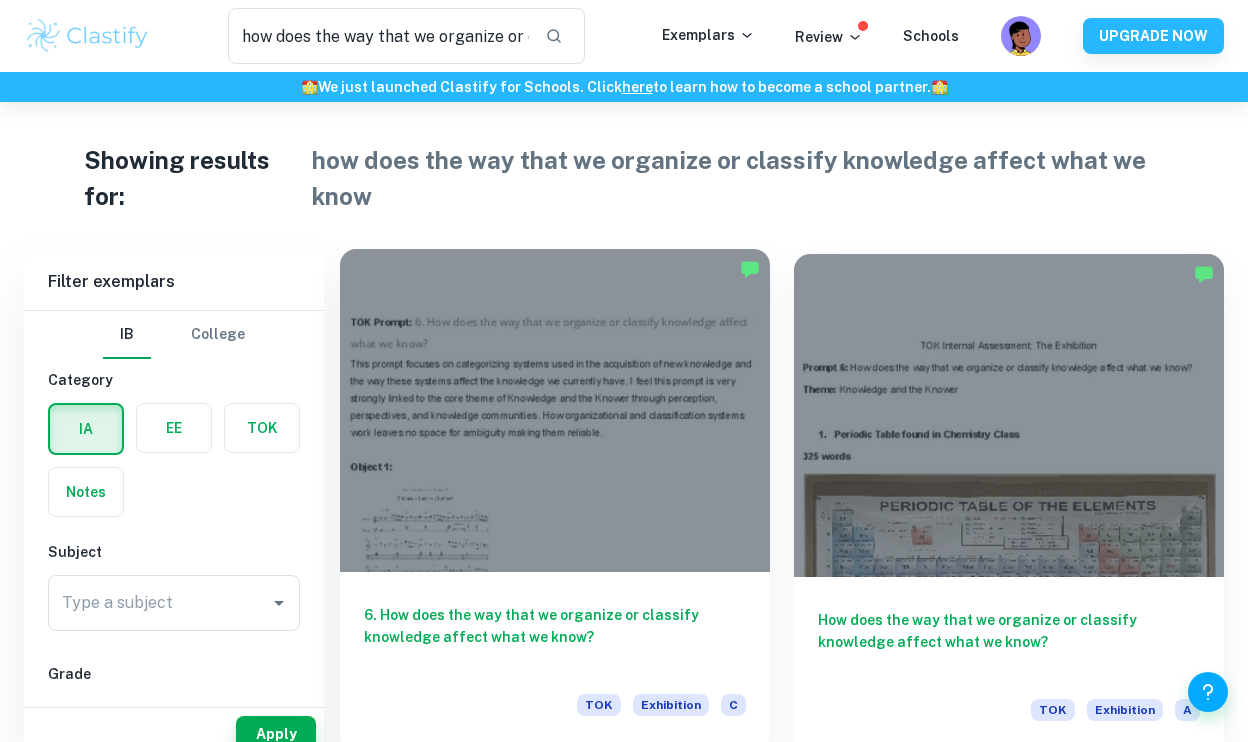 click at bounding box center [555, 410] 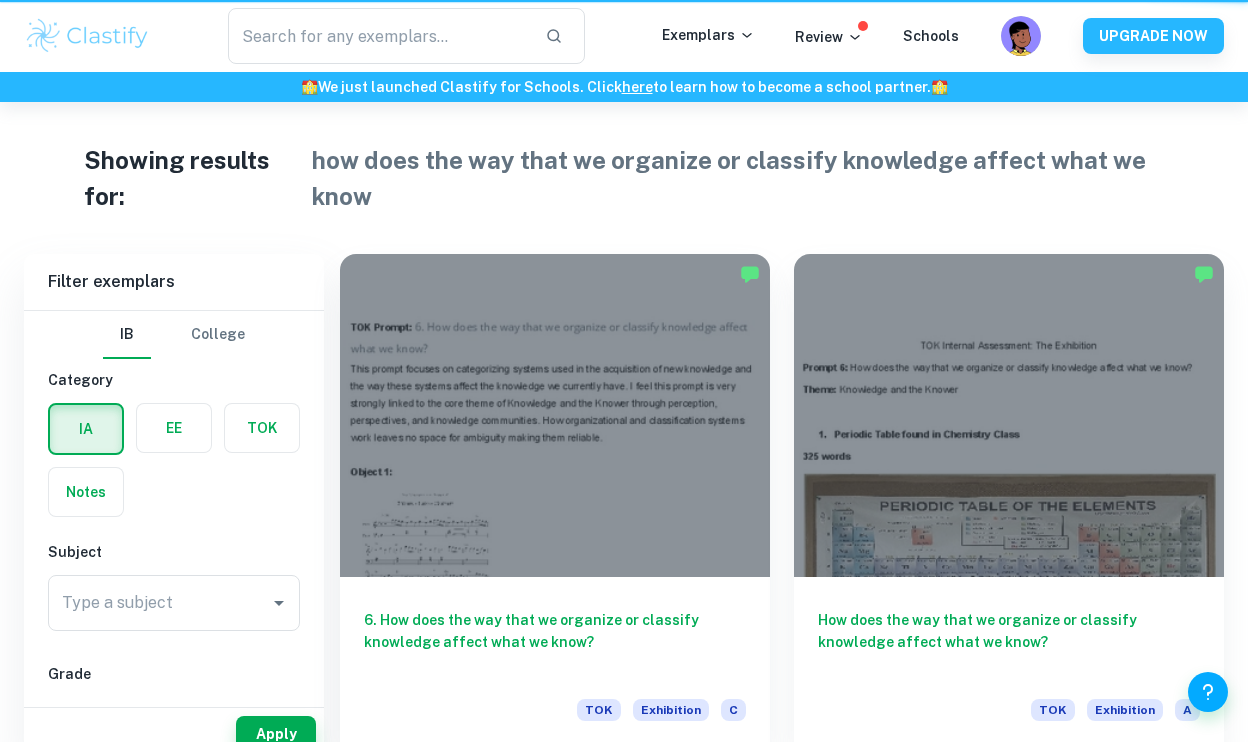 type on "how does the way that we organize or classify knowledge affect what we know" 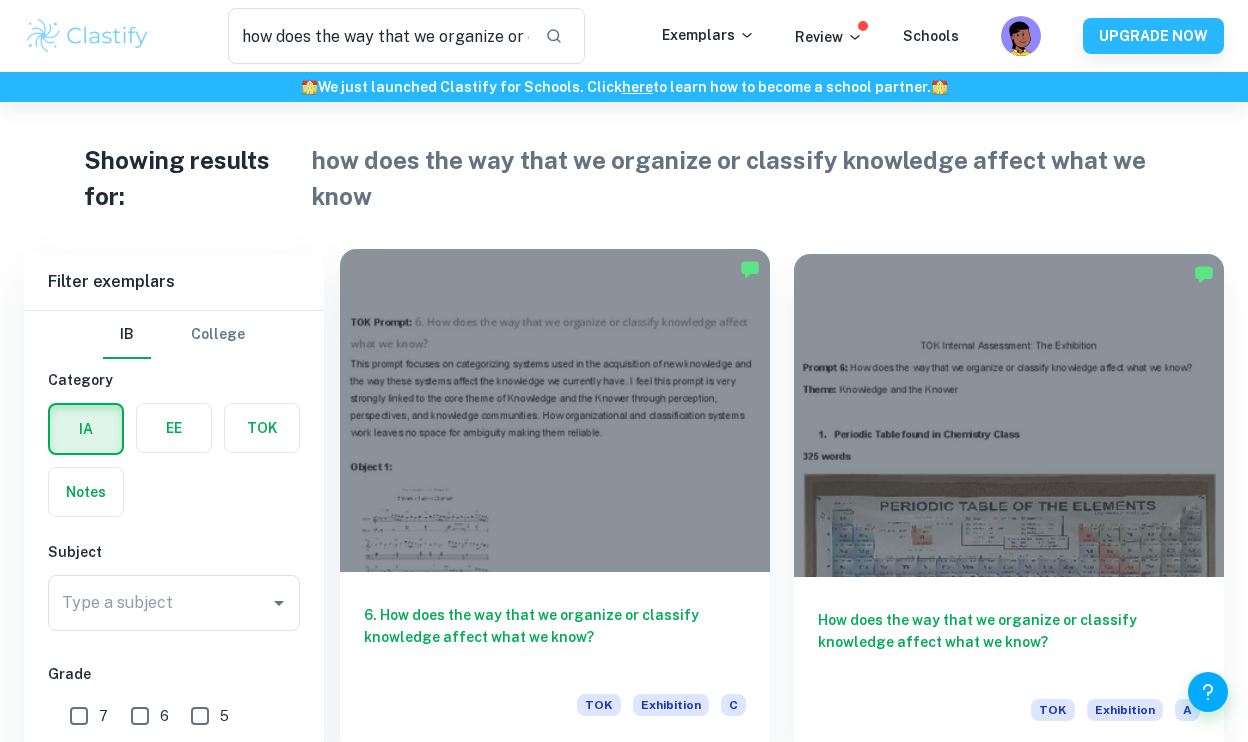 scroll, scrollTop: 229, scrollLeft: 0, axis: vertical 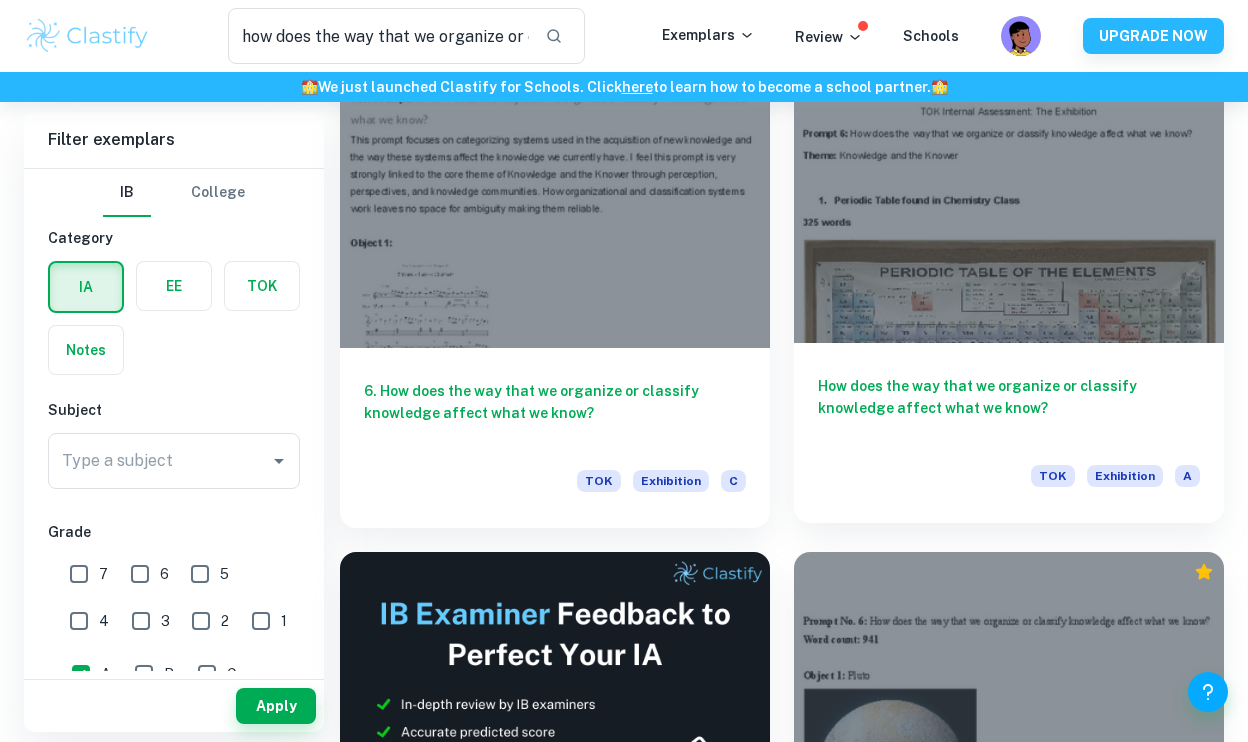 click at bounding box center [1009, 181] 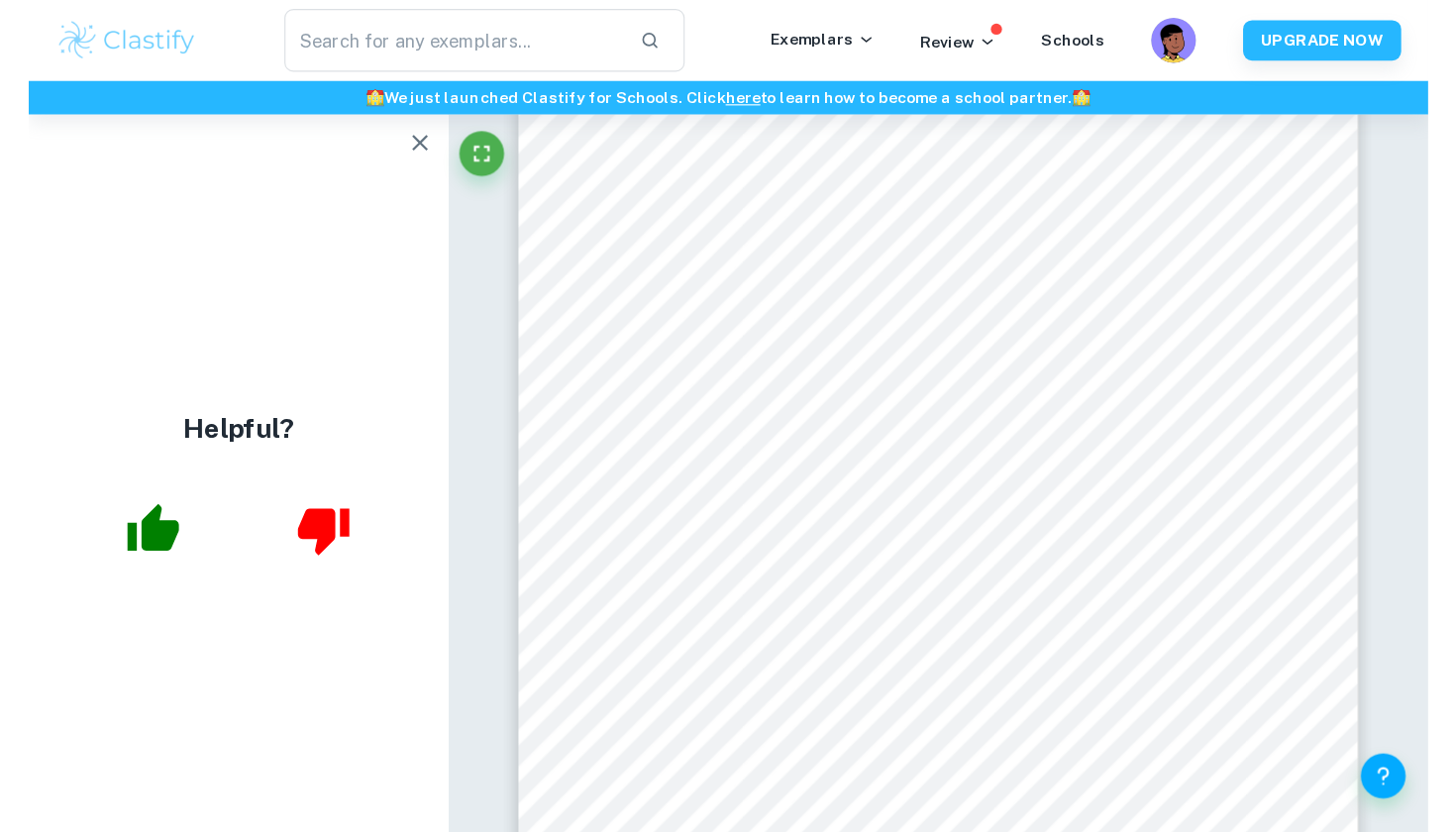 scroll, scrollTop: 1601, scrollLeft: 0, axis: vertical 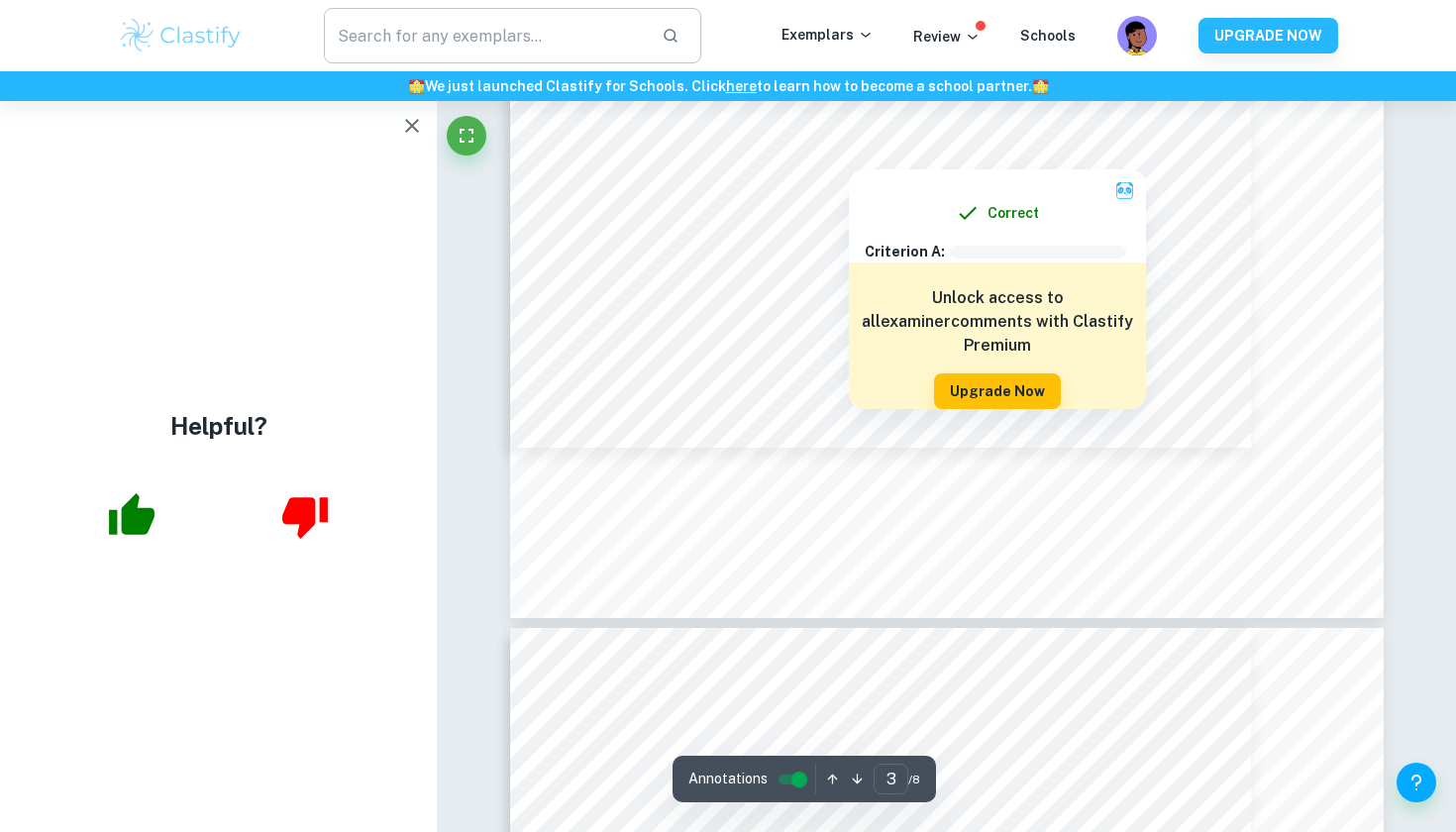 type on "4" 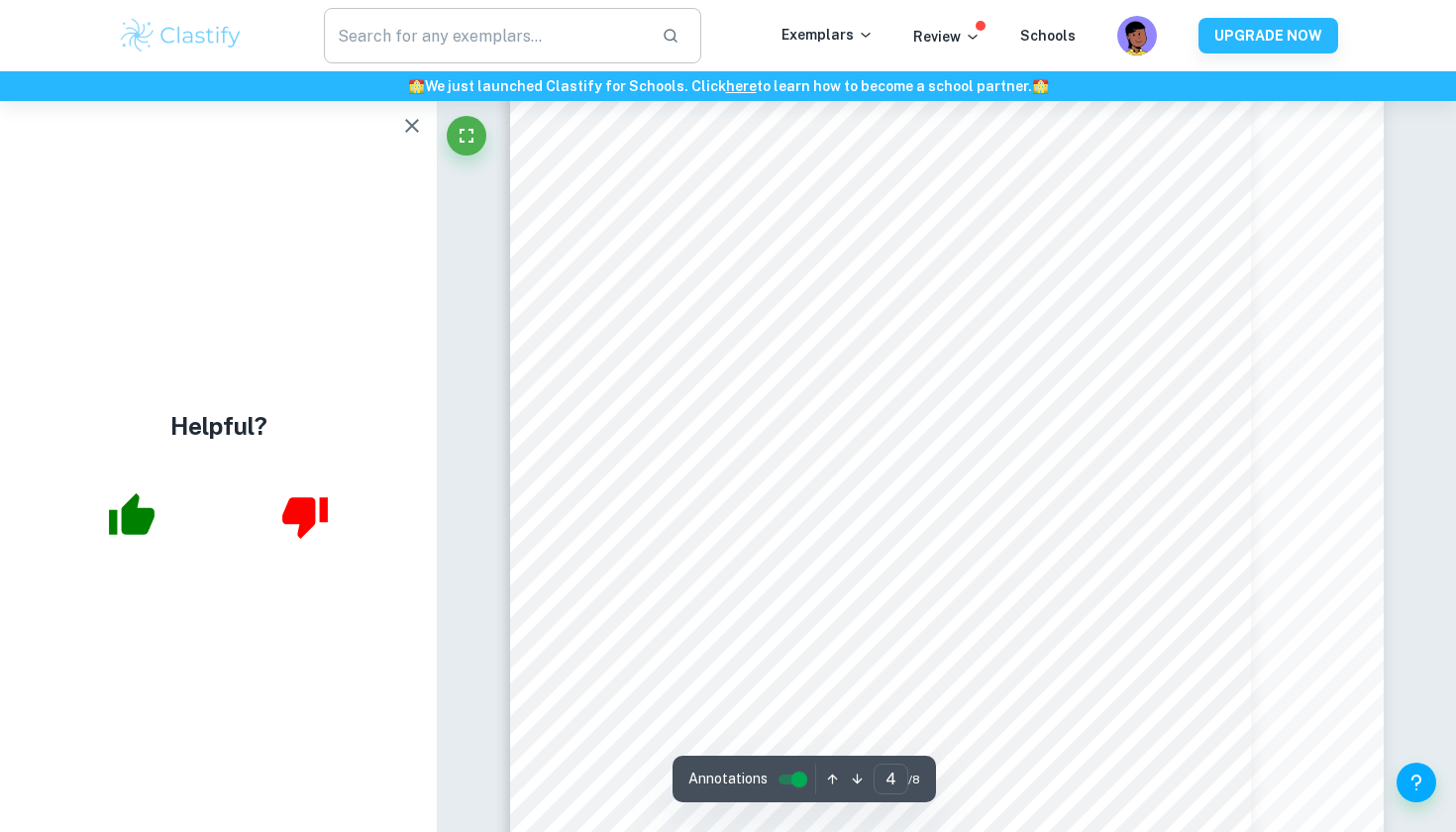 scroll, scrollTop: 3904, scrollLeft: 0, axis: vertical 